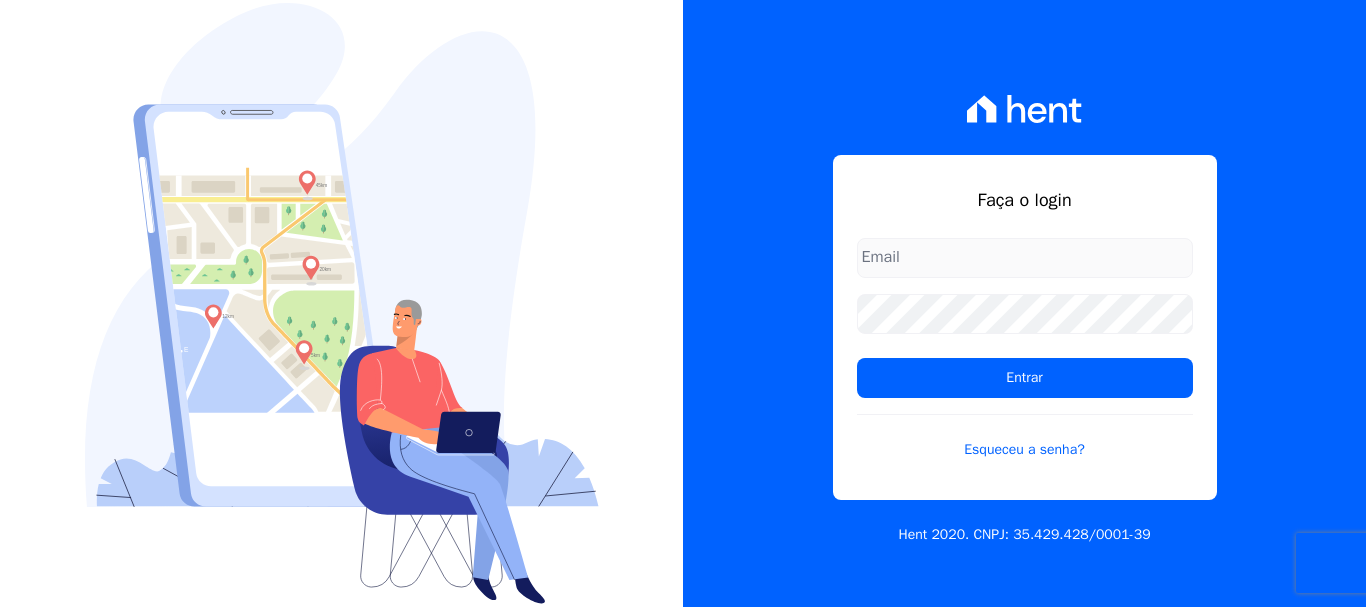 scroll, scrollTop: 0, scrollLeft: 0, axis: both 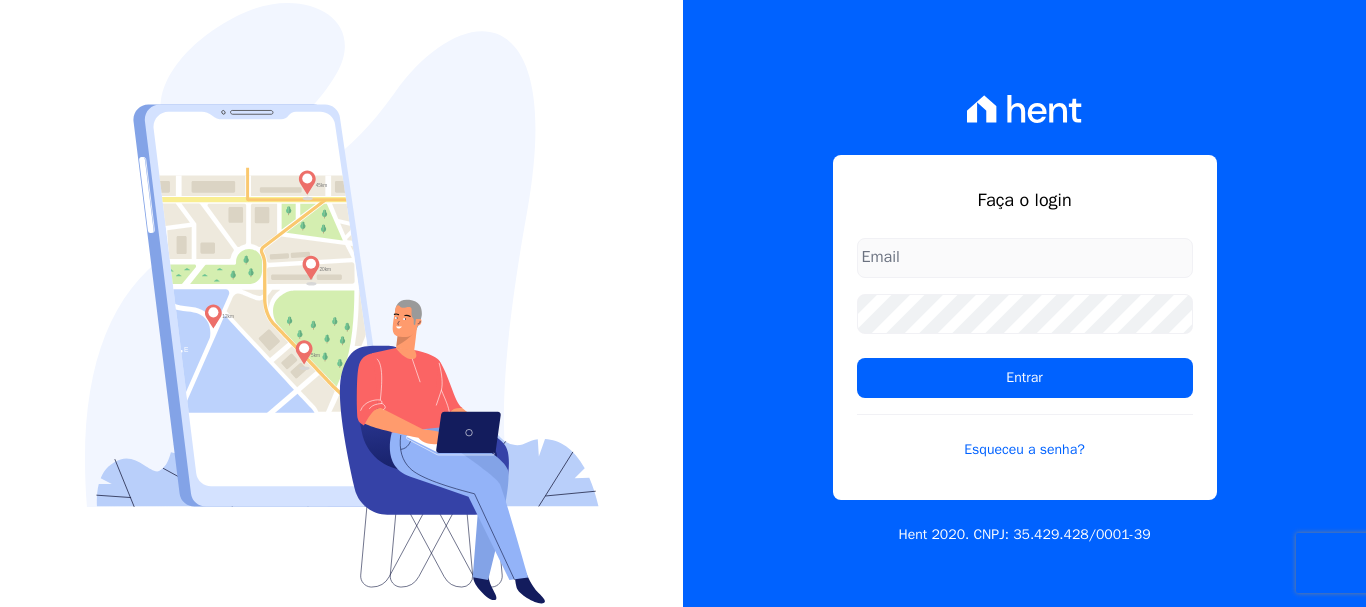 type on "cobranca@construtoralaterza.com.br" 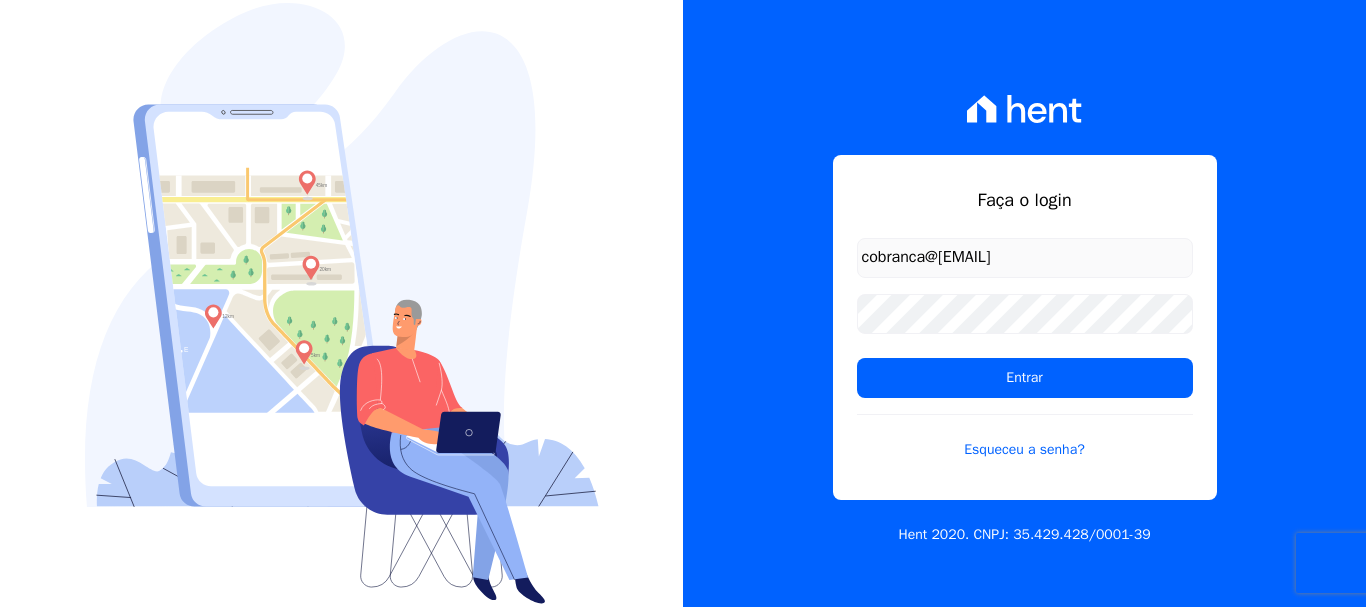 click on "Entrar" at bounding box center (1025, 378) 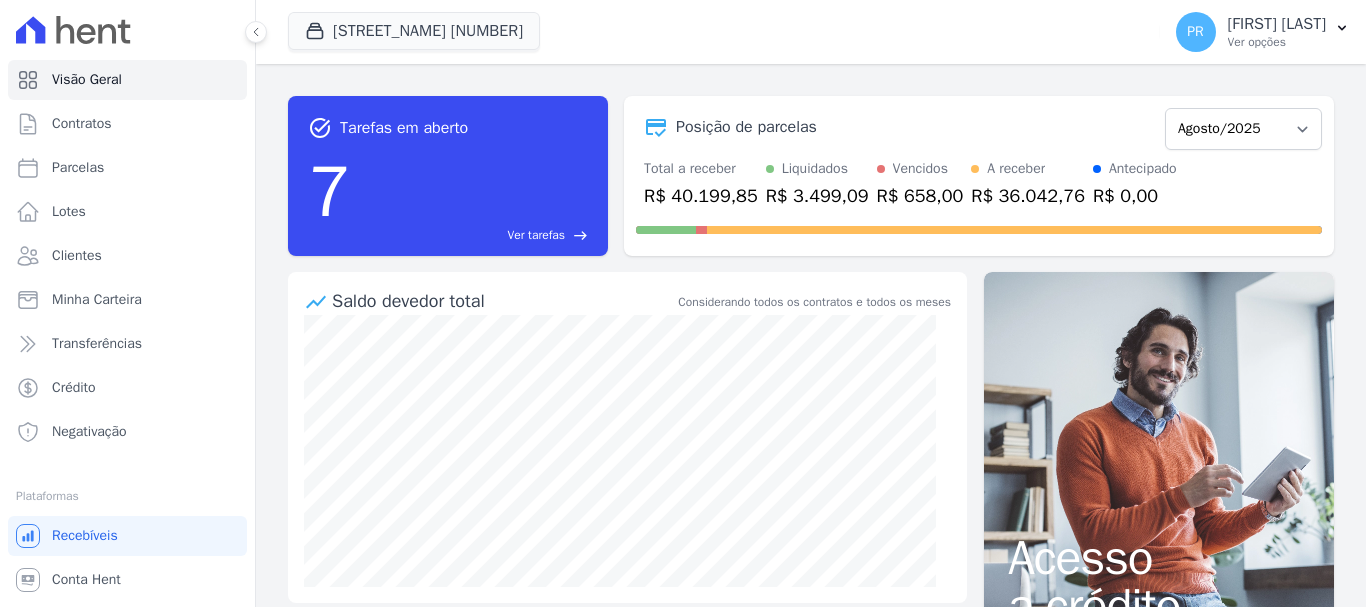scroll, scrollTop: 0, scrollLeft: 0, axis: both 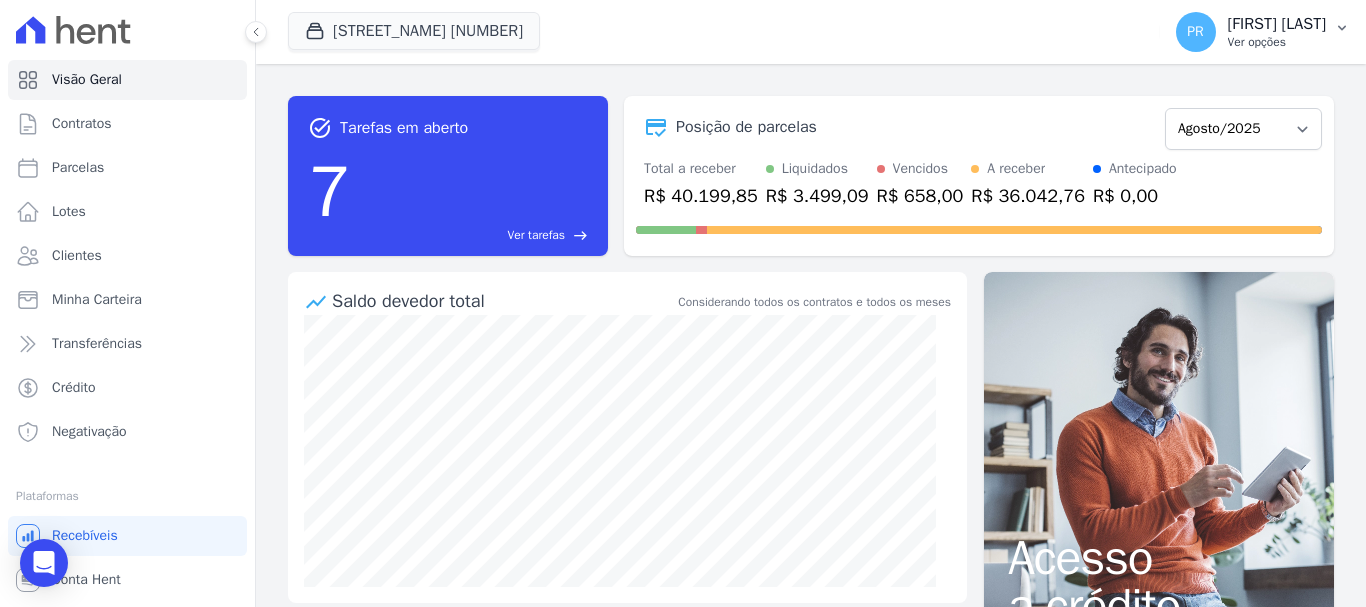 click on "PR
Pamela Rocha
Ver opções" at bounding box center [1251, 32] 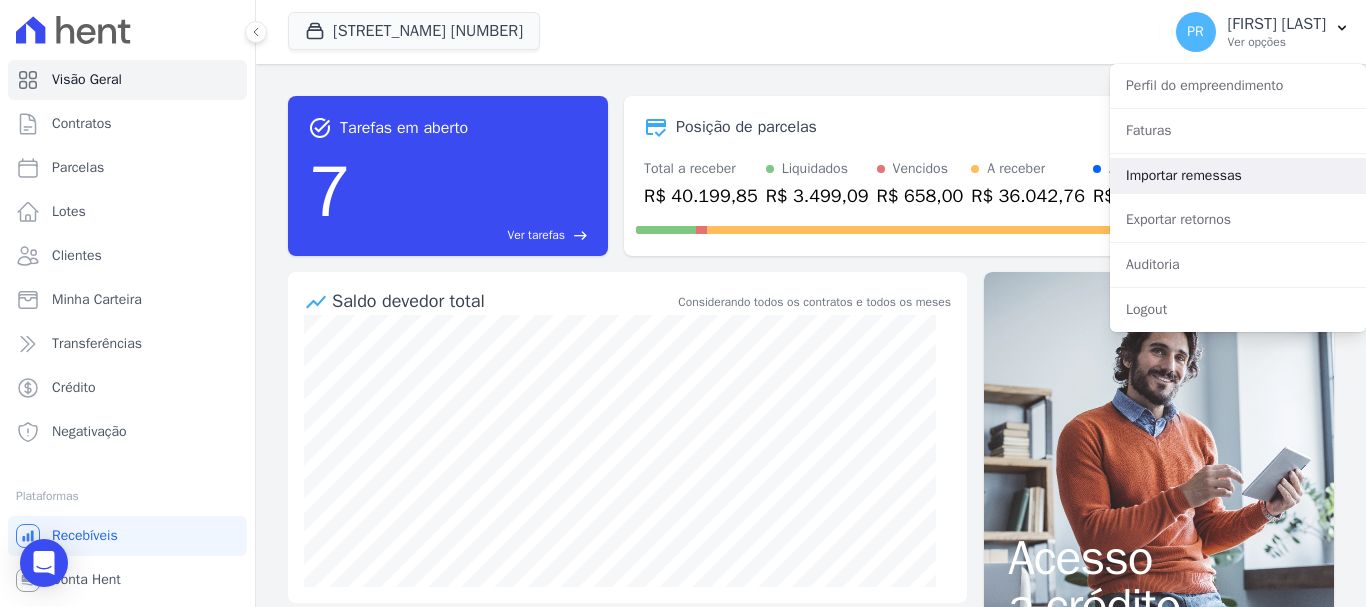 click on "Importar remessas" at bounding box center (1238, 176) 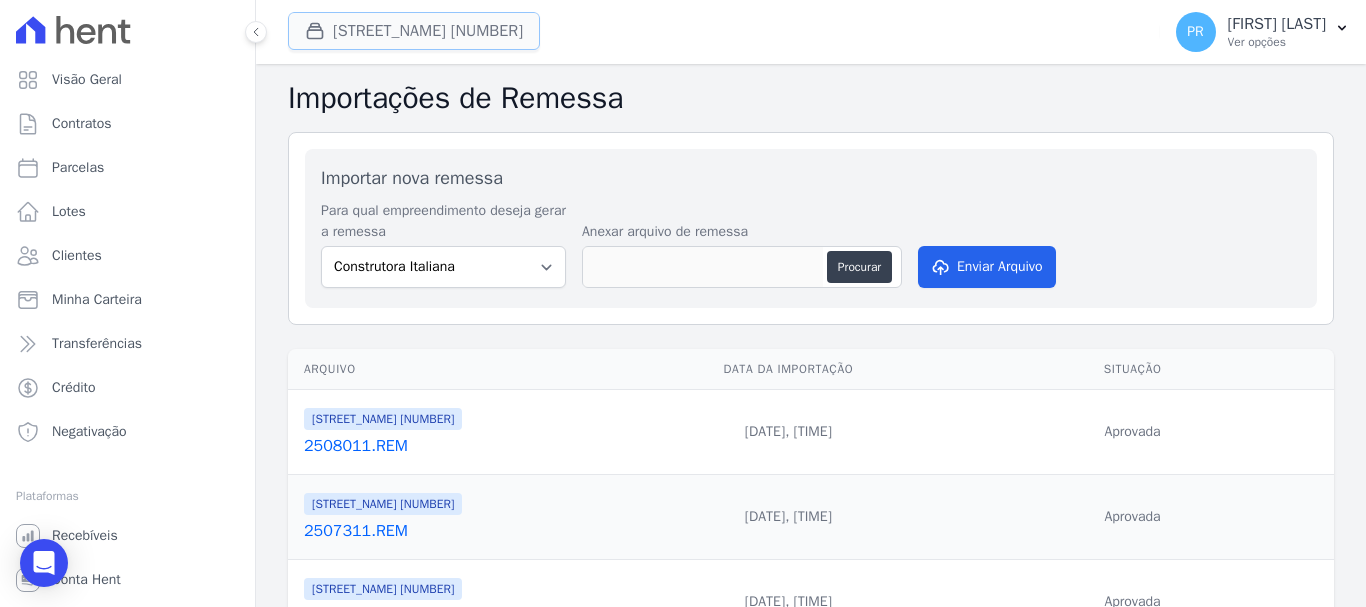 click on "Residencial Maria Da Glória 377" at bounding box center (414, 31) 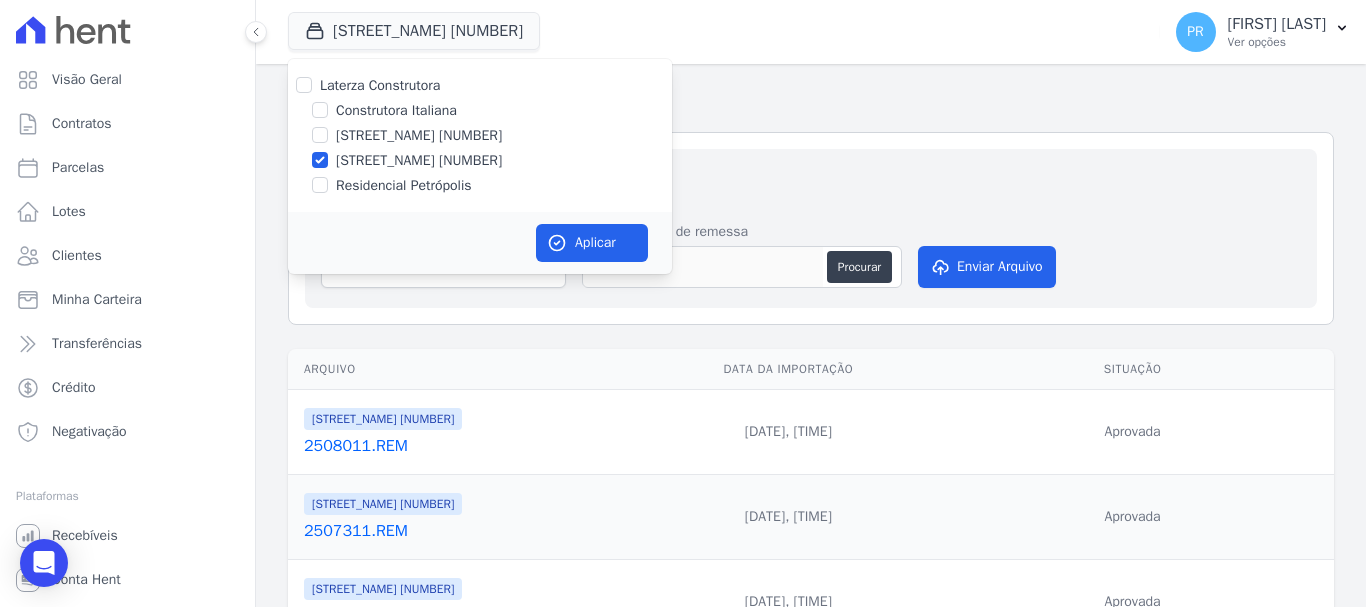 click on "Laterza Construtora" at bounding box center (380, 85) 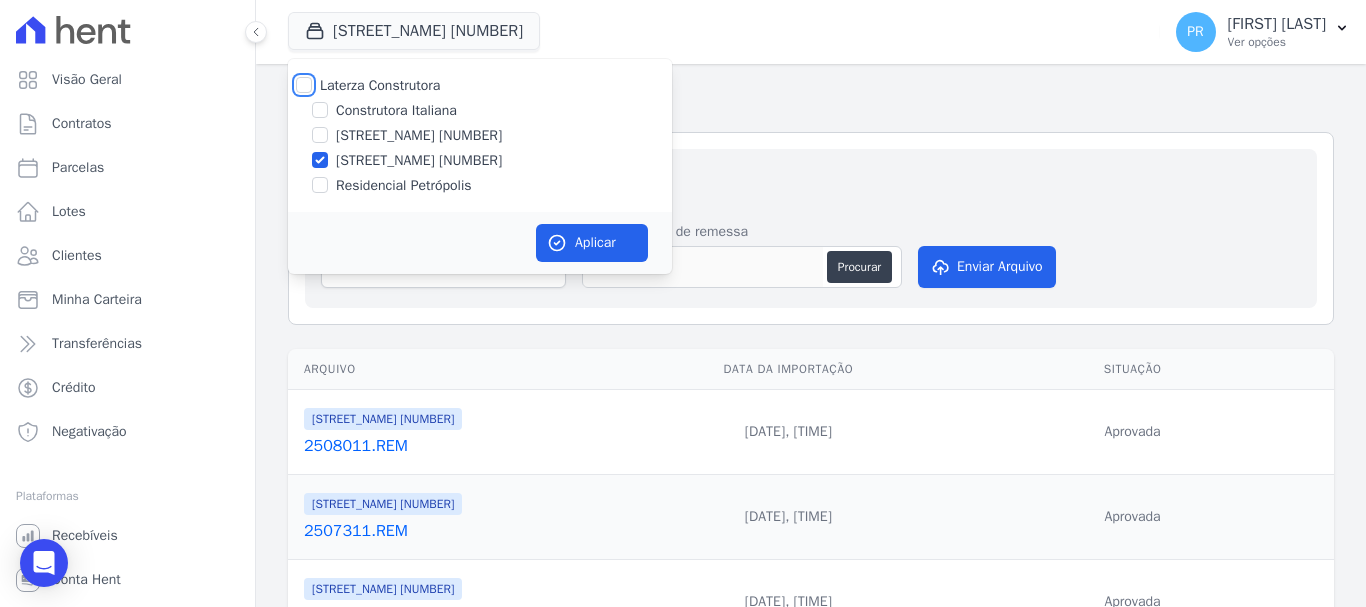 checkbox on "true" 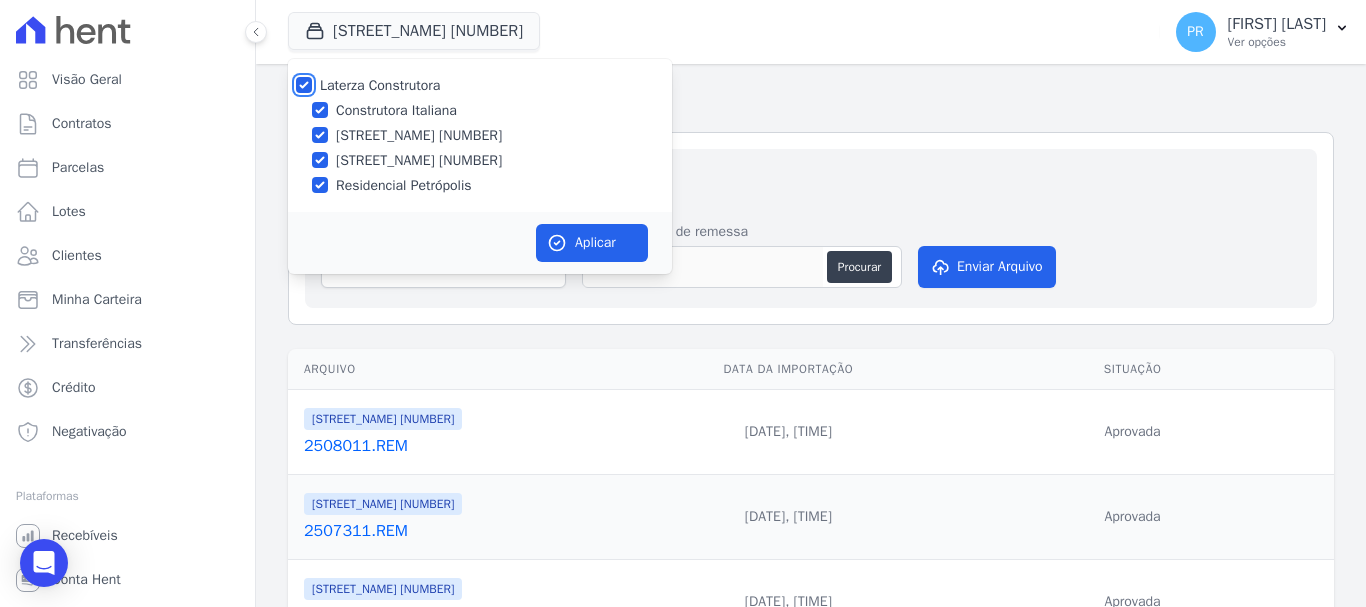 checkbox on "true" 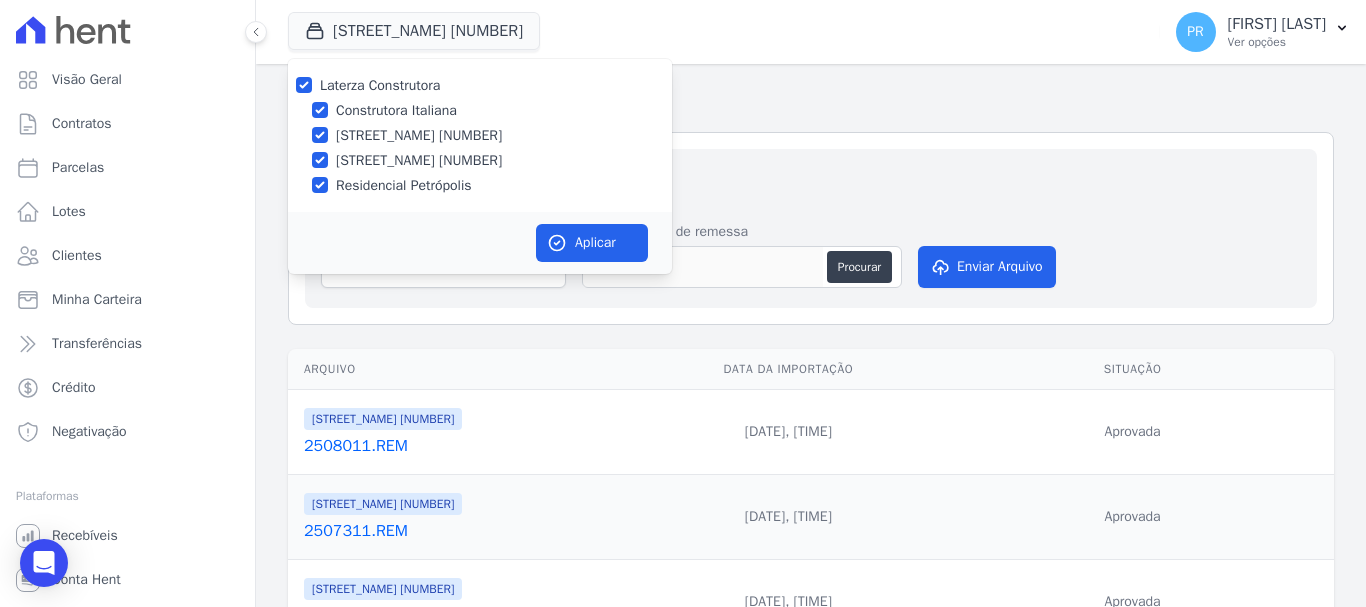 click on "Laterza Construtora" at bounding box center [380, 85] 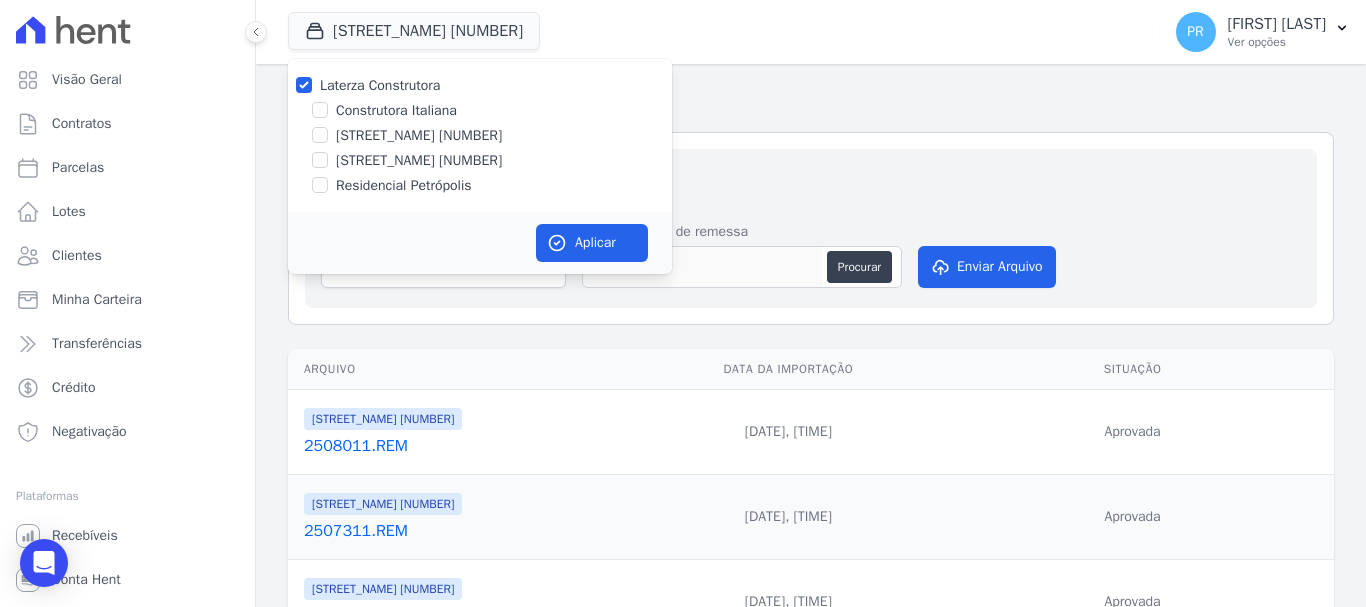 checkbox on "false" 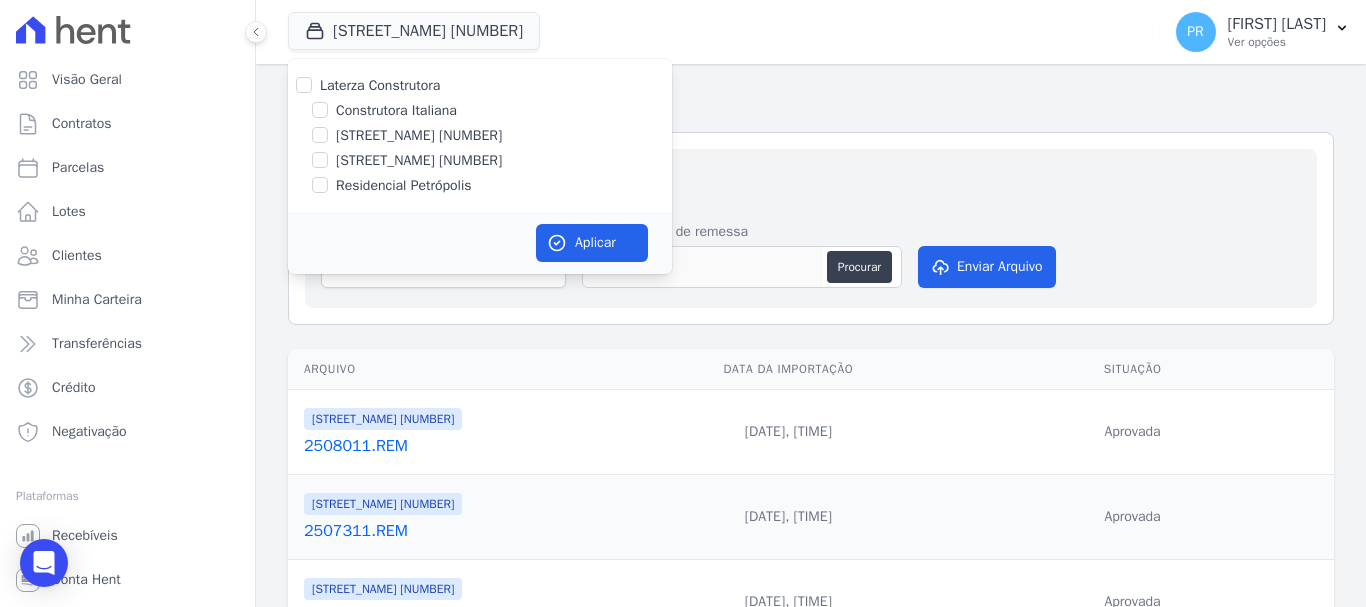checkbox on "false" 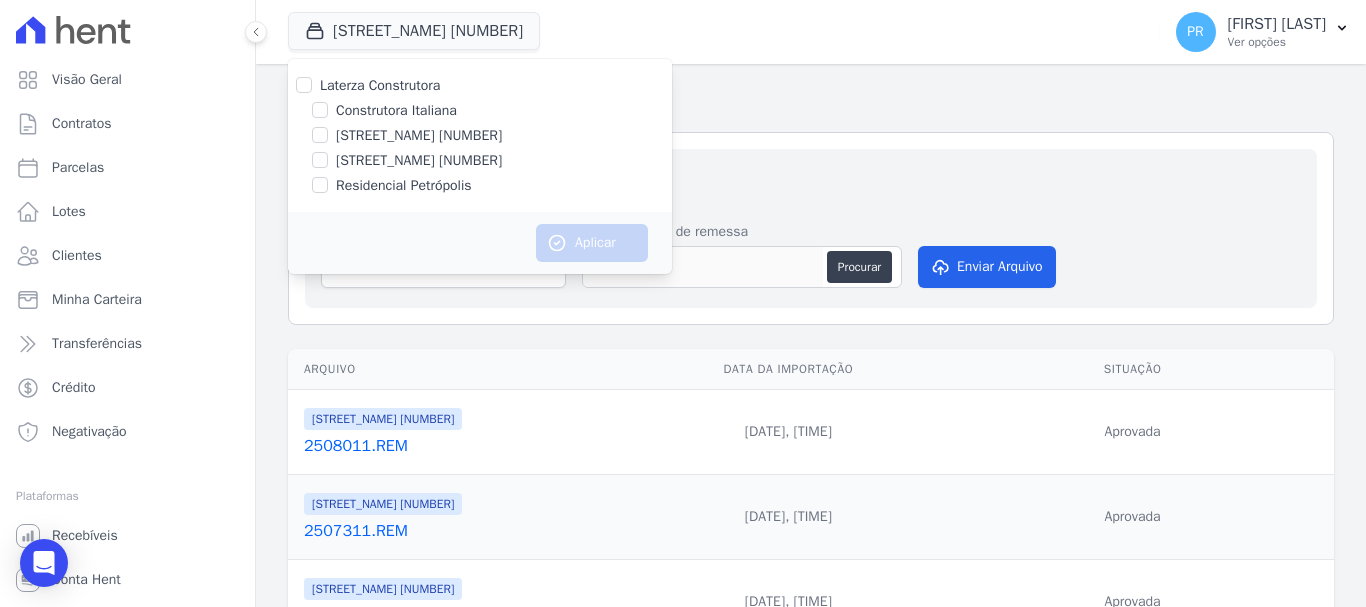 click on "Construtora Italiana" at bounding box center [396, 110] 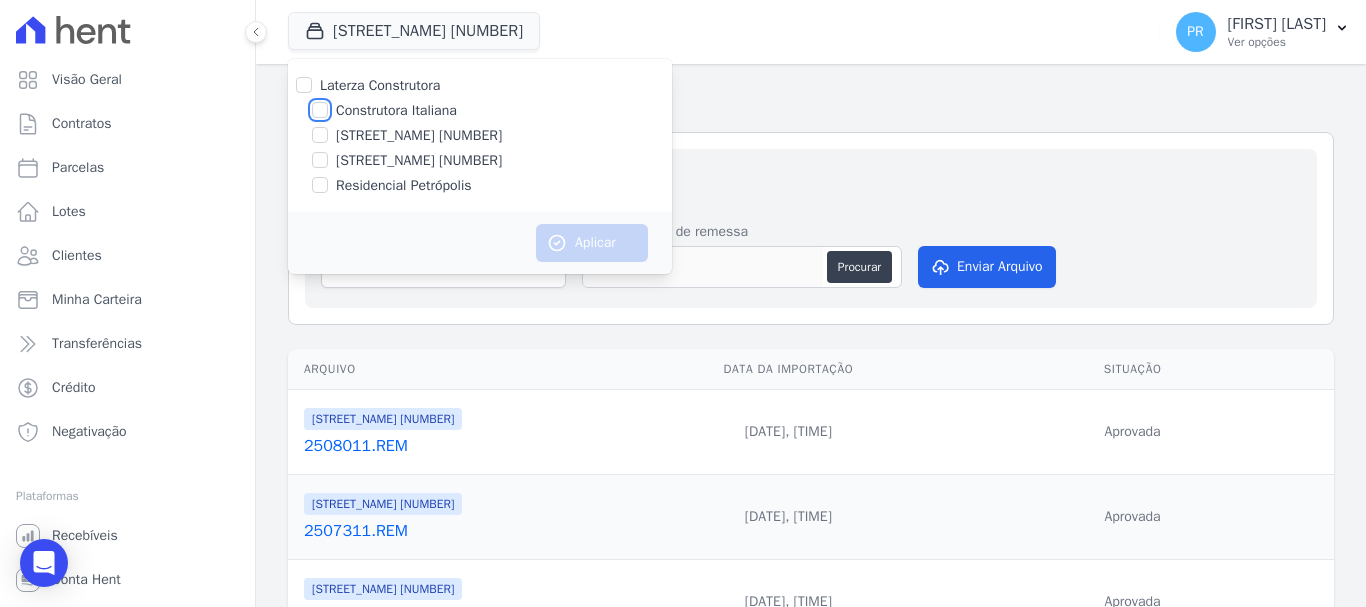 click on "Construtora Italiana" at bounding box center [320, 110] 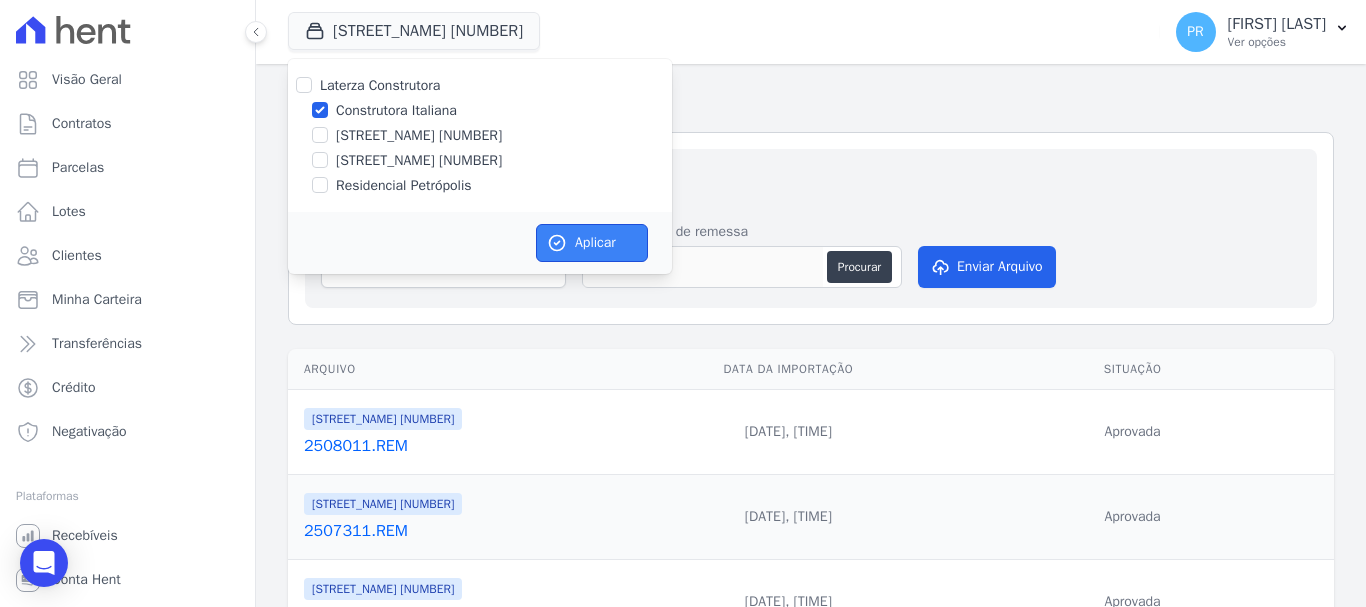 click on "Aplicar" at bounding box center (592, 243) 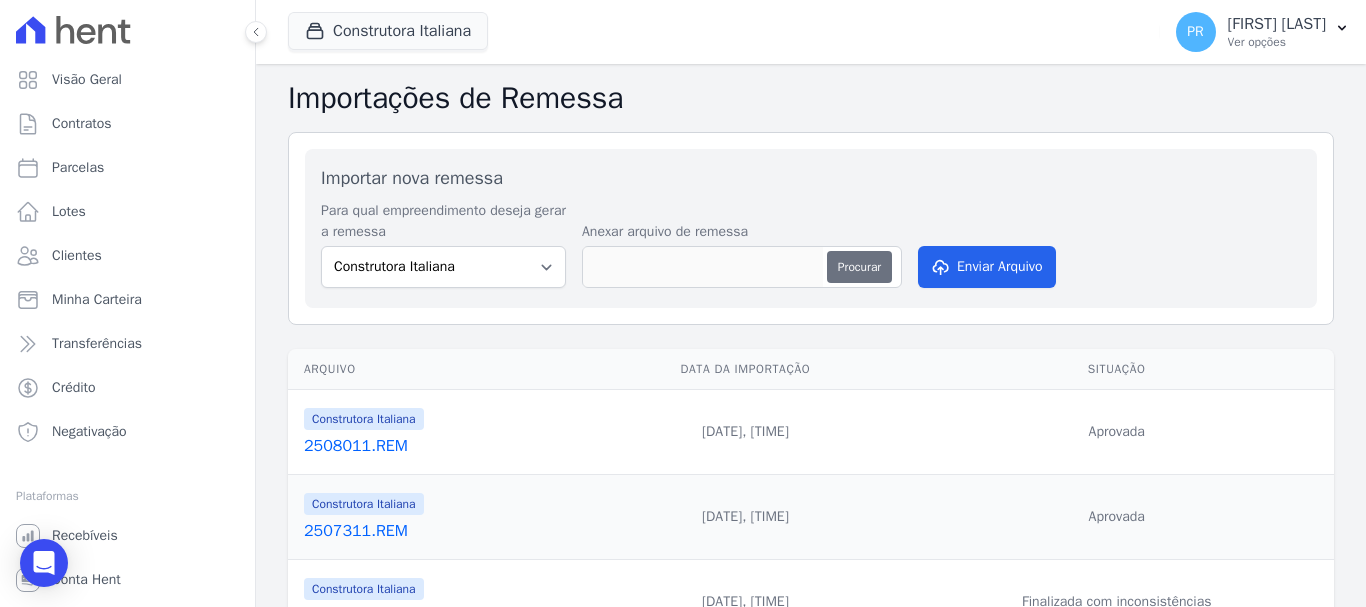 click on "Procurar" at bounding box center (859, 267) 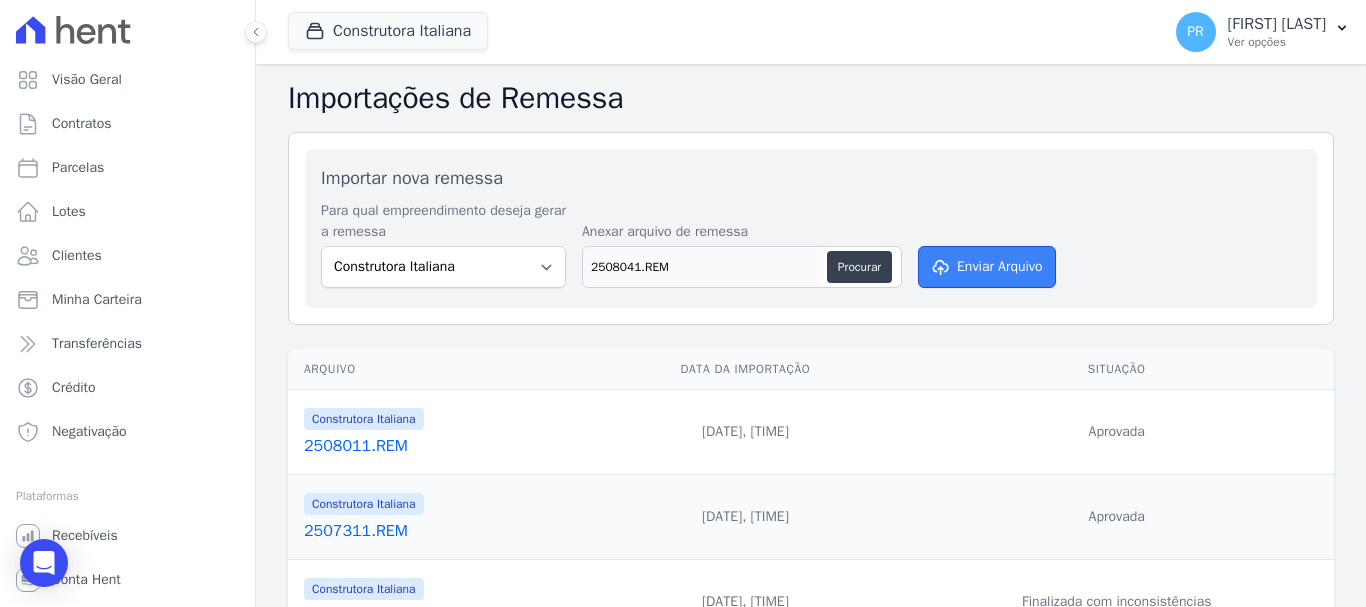 click on "Enviar Arquivo" at bounding box center (987, 267) 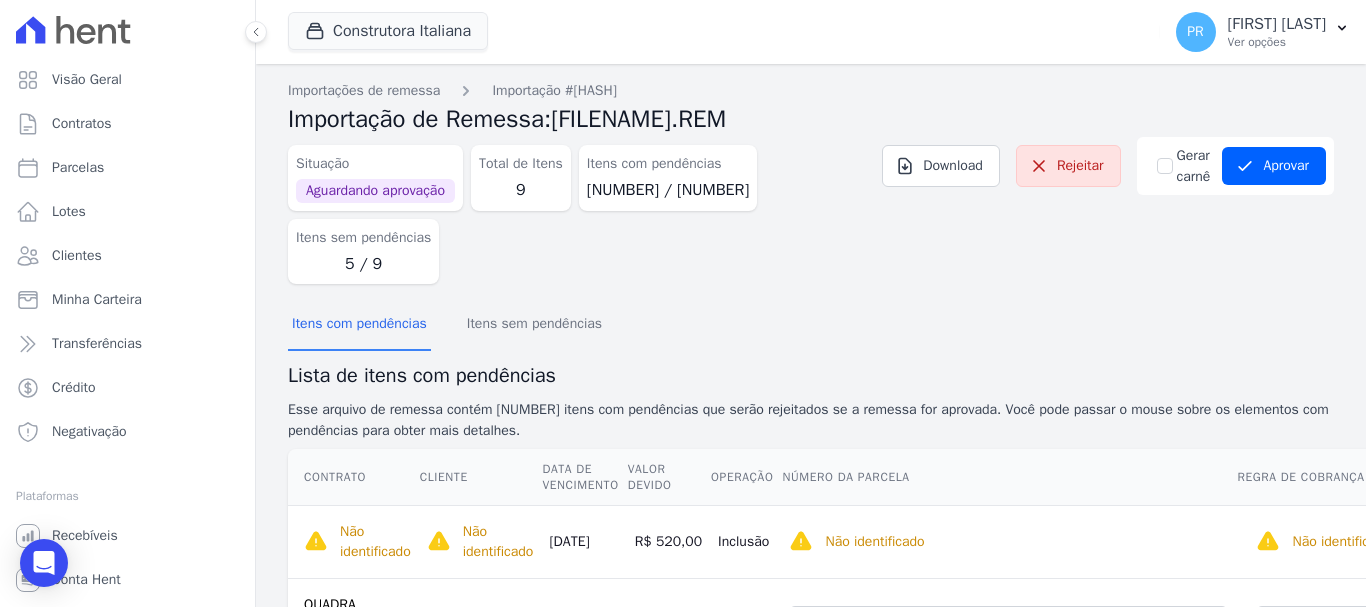 scroll, scrollTop: 0, scrollLeft: 0, axis: both 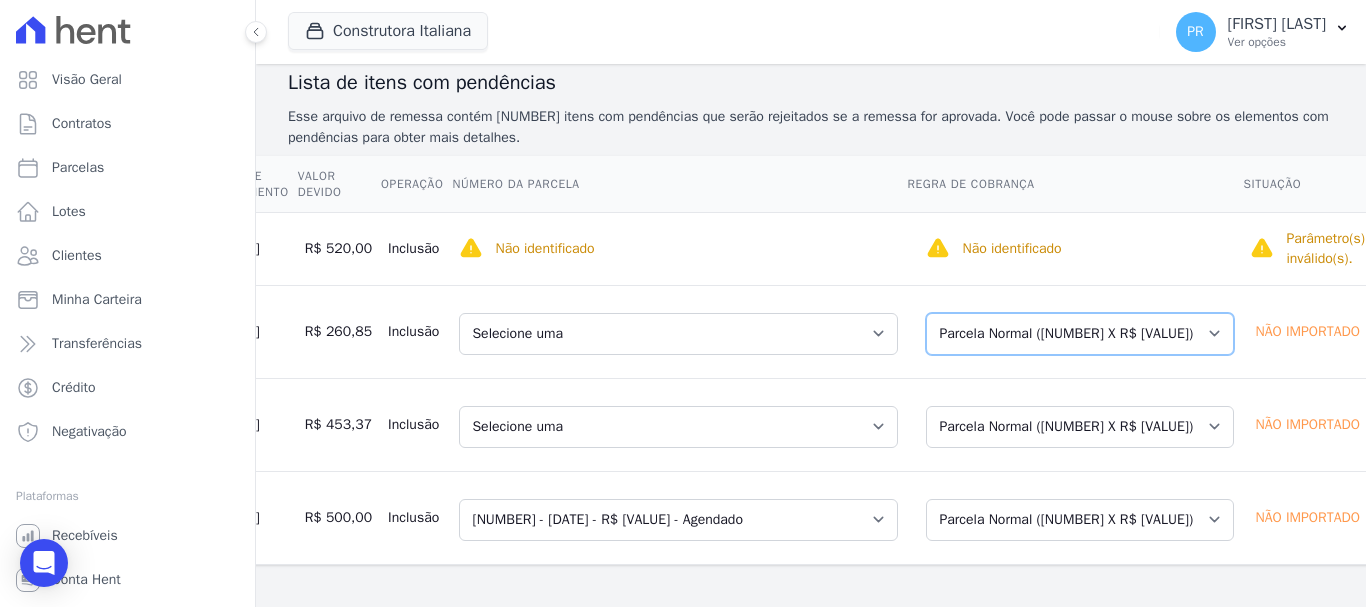 click on "Selecione uma
Nova Parcela Avulsa
Parcela Avulsa Existente
Parcela Normal (19 X R$ 230,16)" at bounding box center [1080, 334] 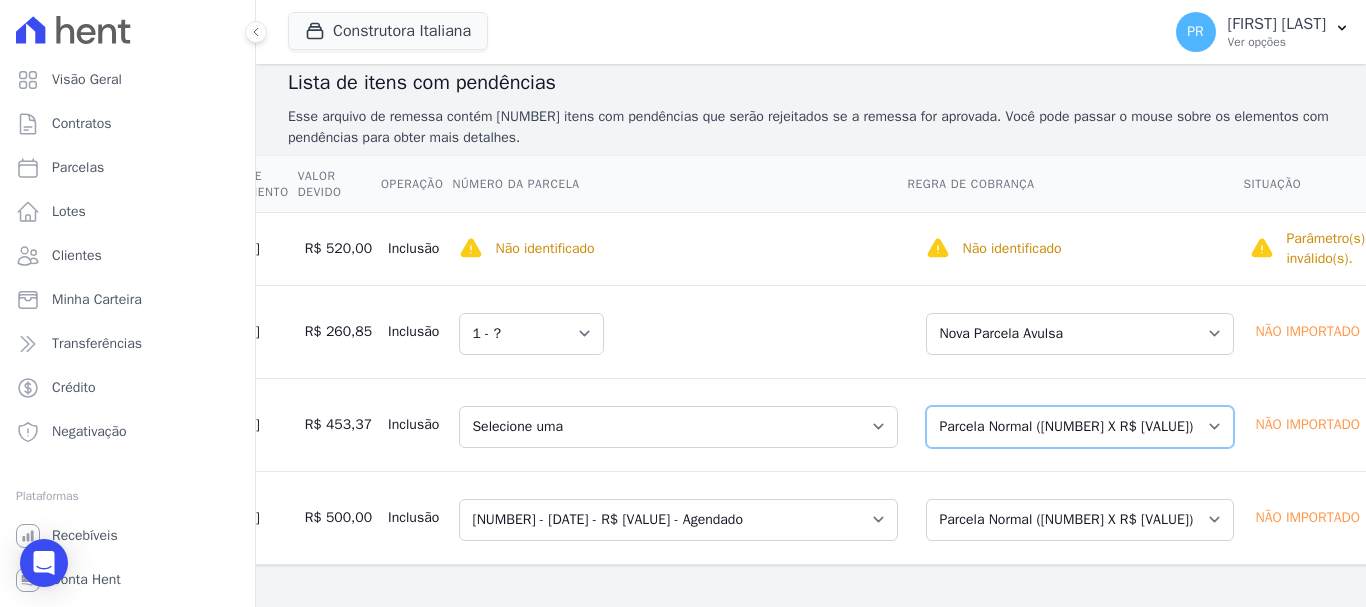 click on "Selecione uma
Nova Parcela Avulsa
Parcela Avulsa Existente
Parcela Normal (19 X R$ 427,05)" at bounding box center (1080, 427) 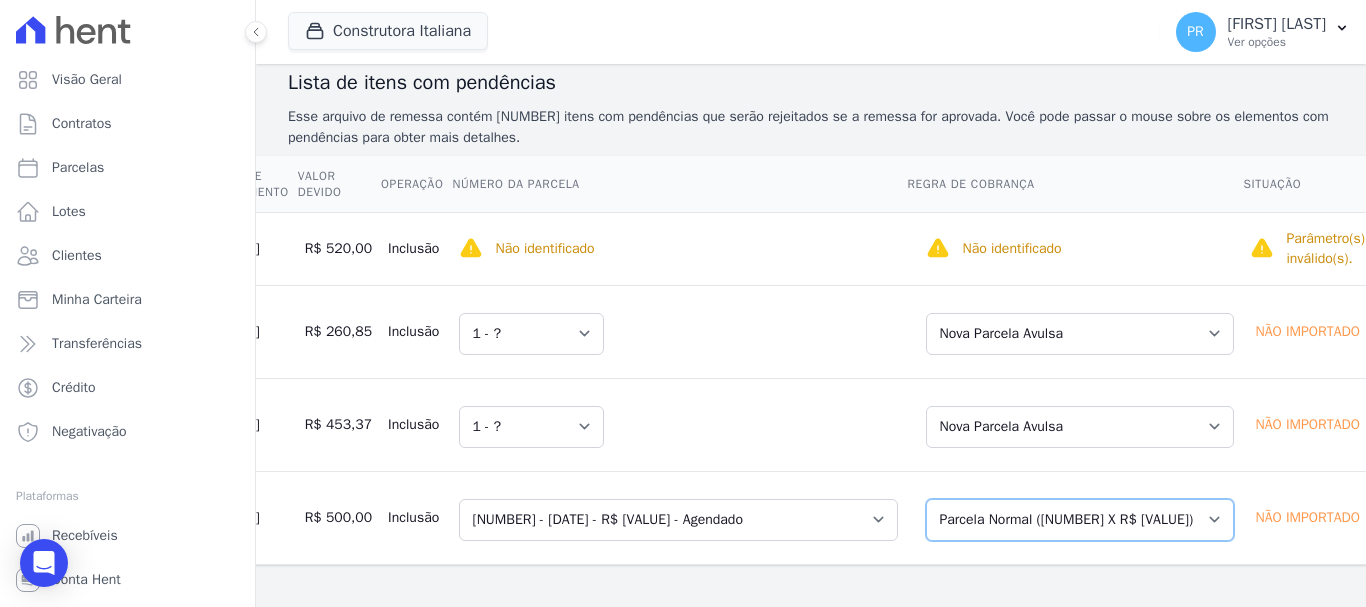 click on "Selecione uma
Nova Parcela Avulsa
Parcela Avulsa Existente
Parcela Normal (16 X R$ 490,83)" at bounding box center [1080, 520] 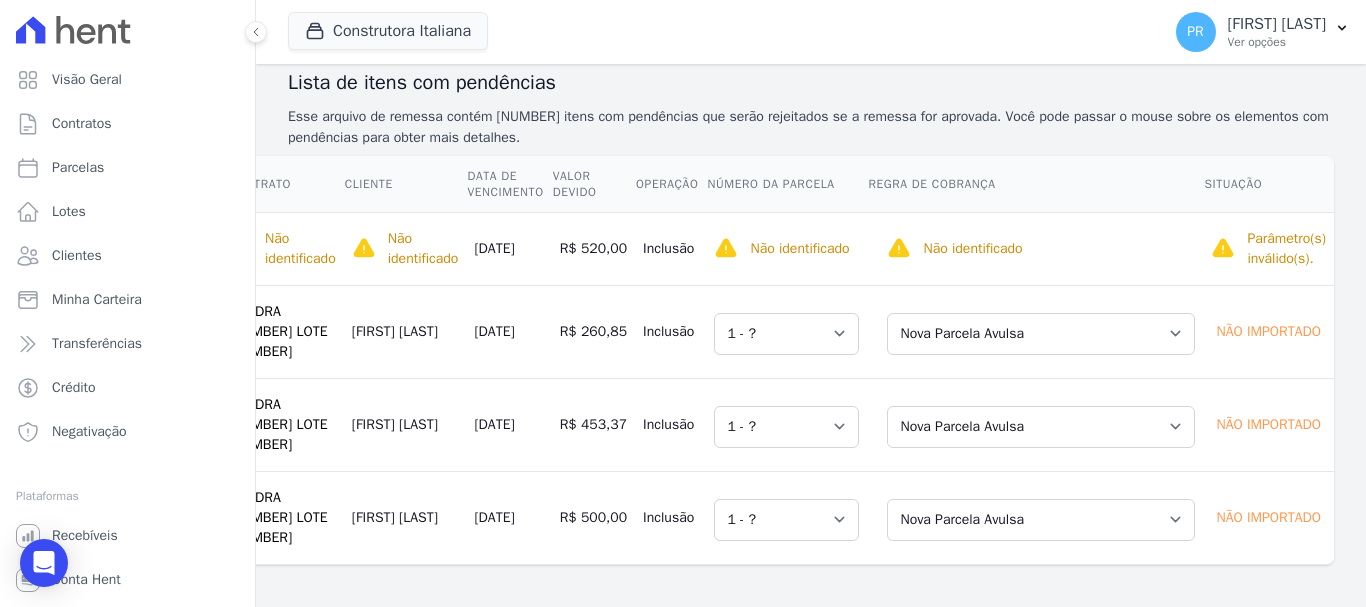 scroll, scrollTop: 0, scrollLeft: 50, axis: horizontal 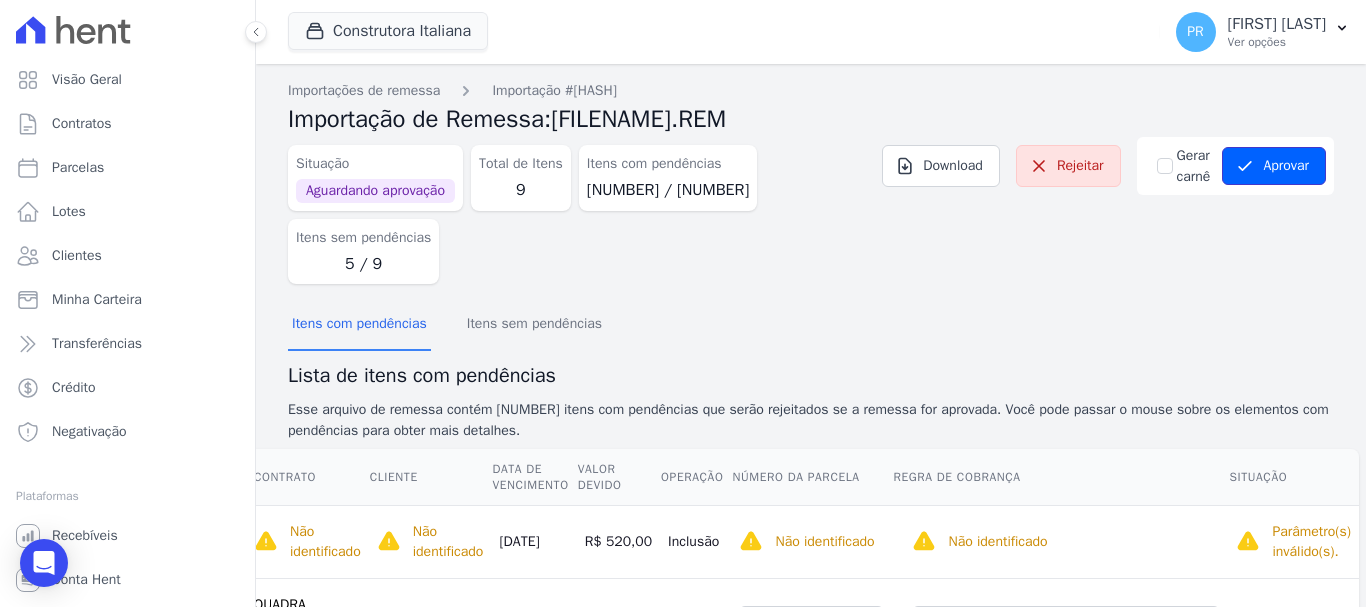 click on "Aprovar" at bounding box center (1274, 166) 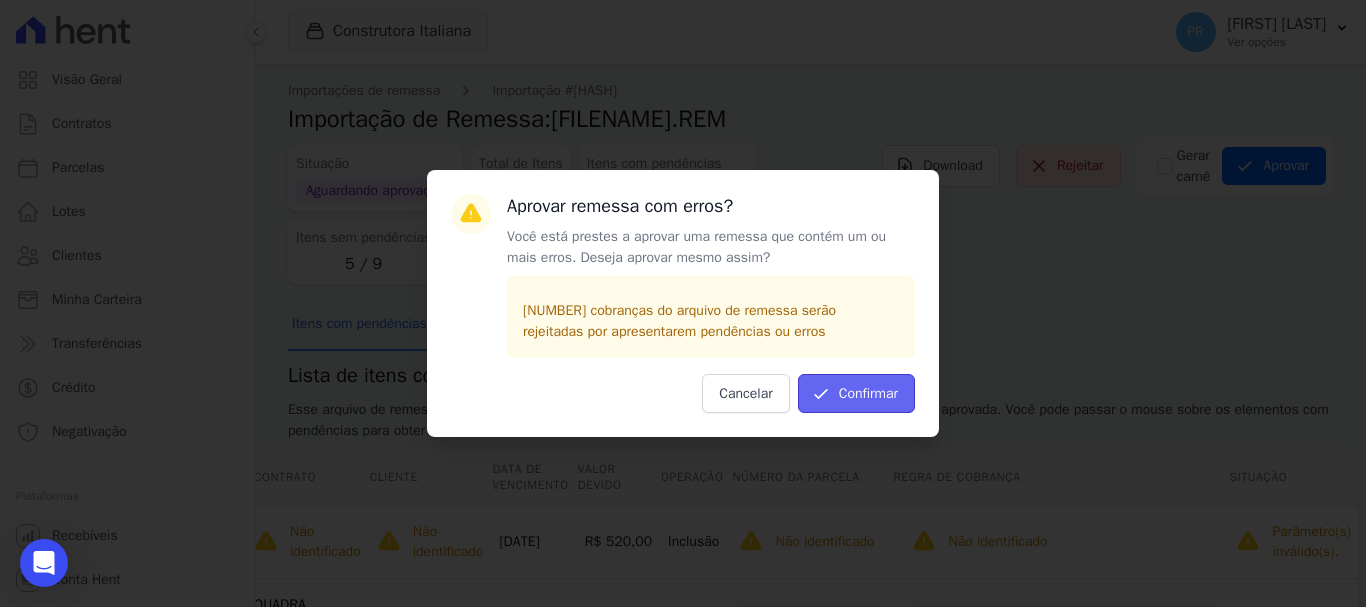 click on "Confirmar" at bounding box center [856, 393] 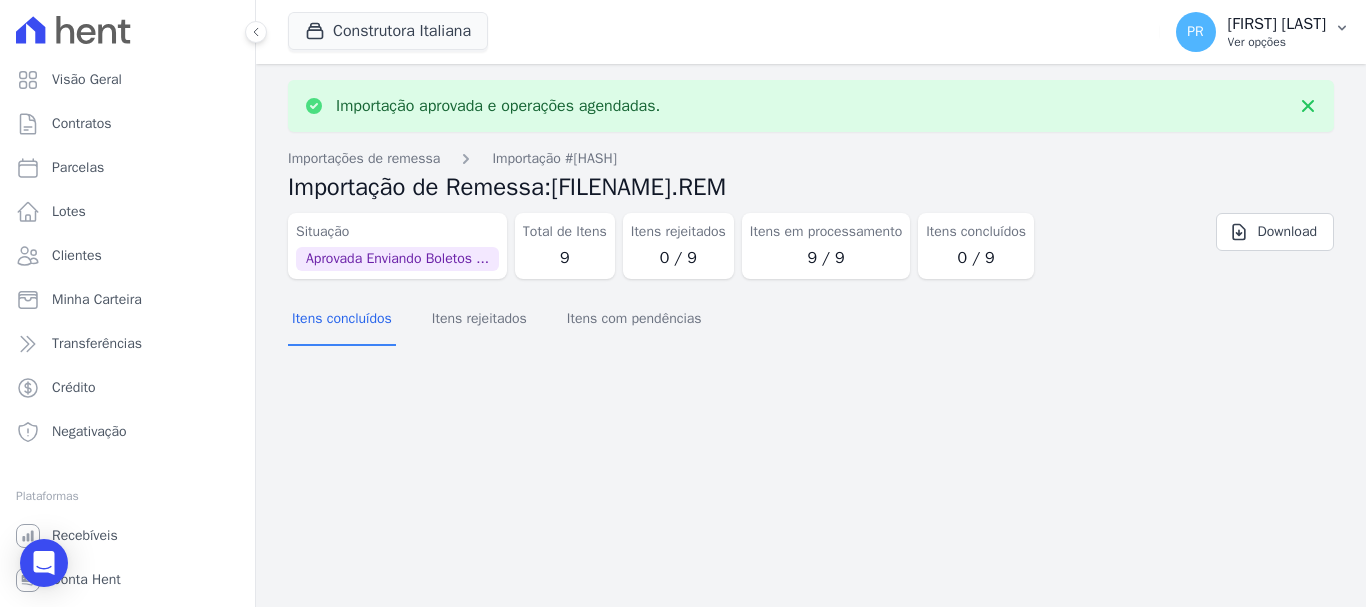click on "PR
Pamela Rocha
Ver opções" at bounding box center (1251, 32) 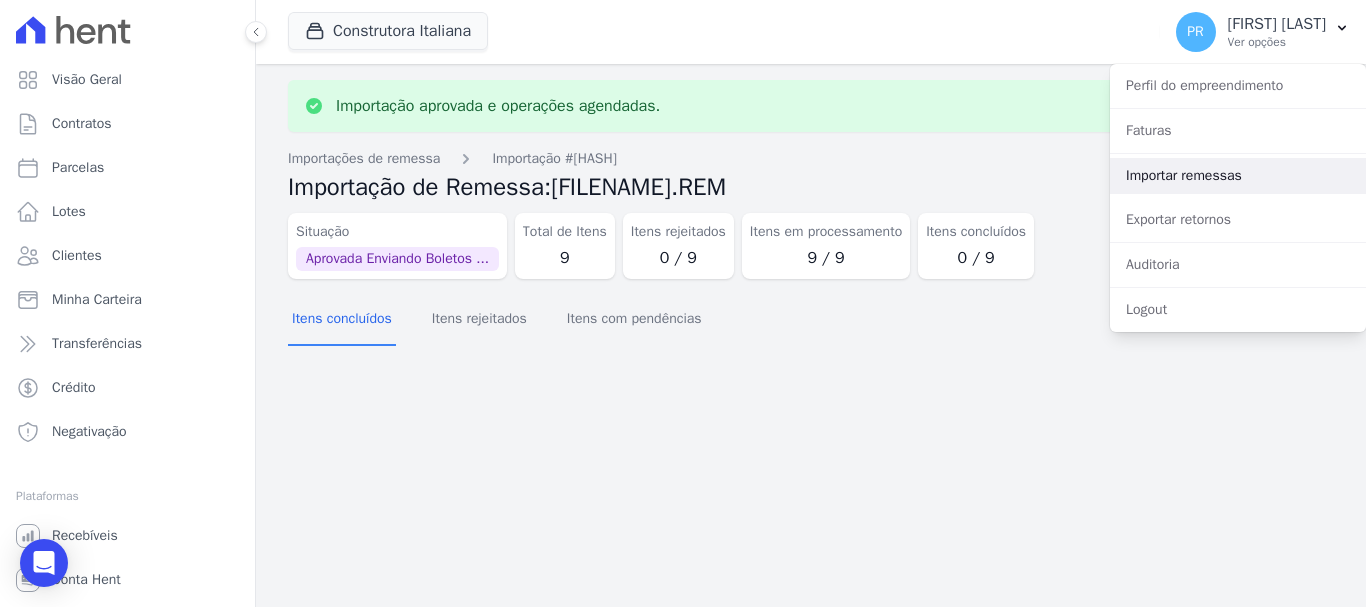 click on "Importar remessas" at bounding box center (1238, 176) 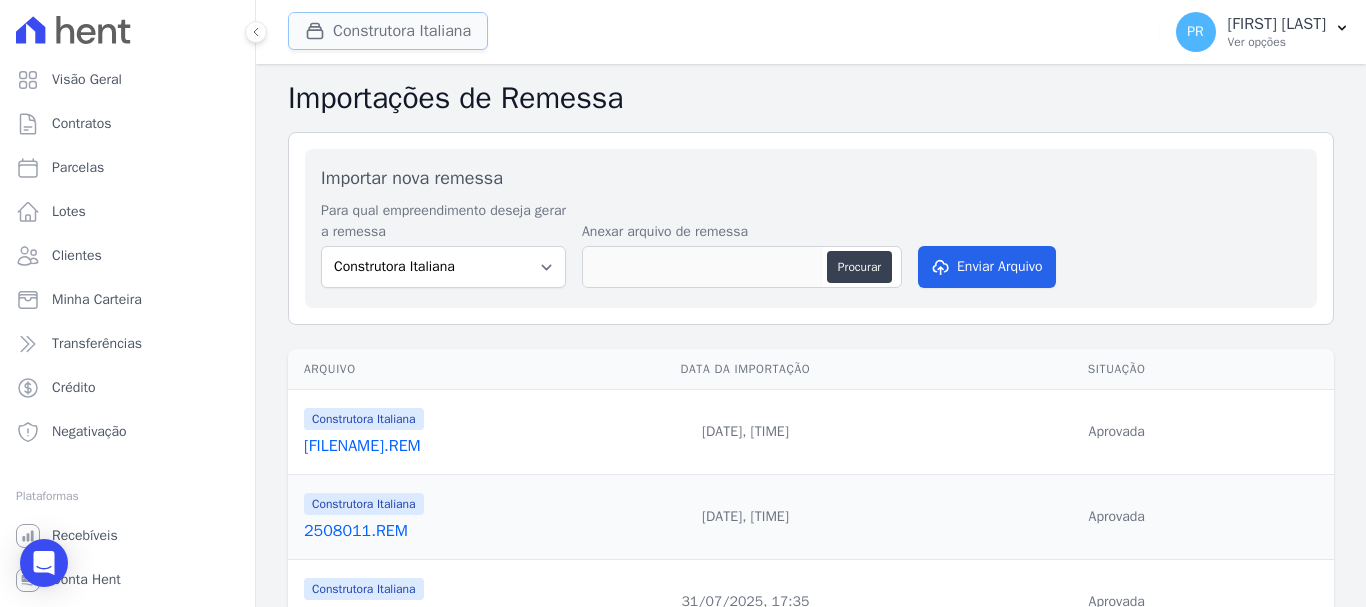 click on "Construtora Italiana" at bounding box center (388, 31) 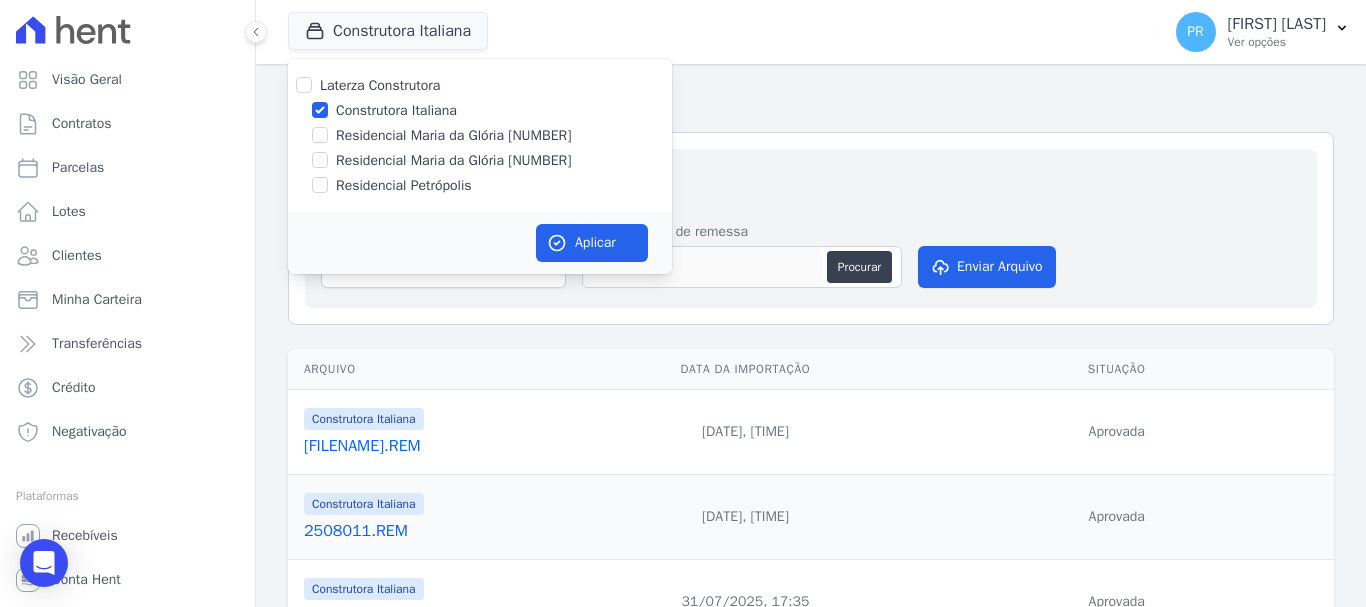 click on "Construtora Italiana" at bounding box center (396, 110) 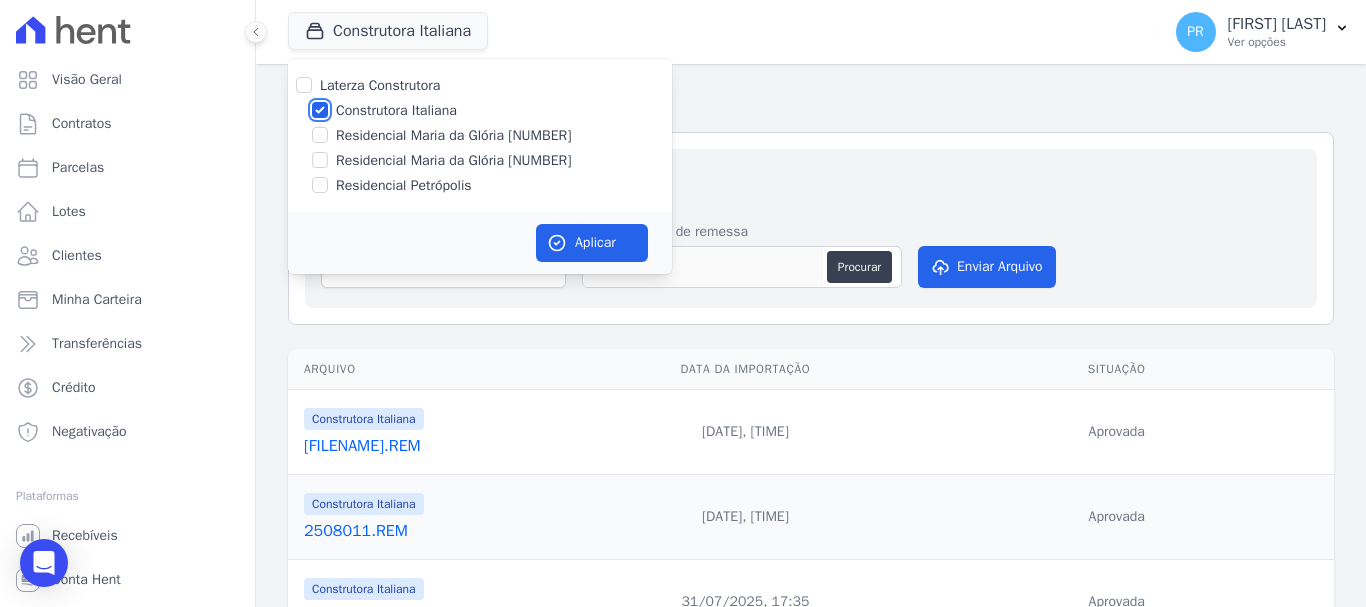 checkbox on "false" 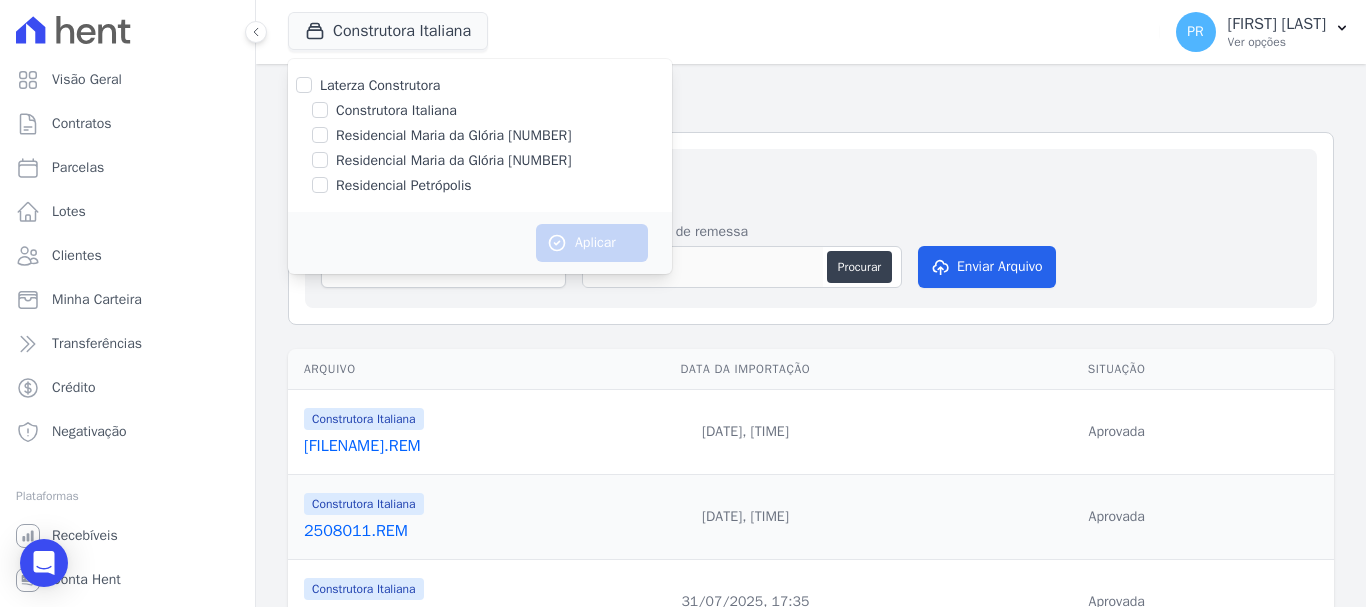 click on "Residencial Maria da Glória 277" at bounding box center (453, 135) 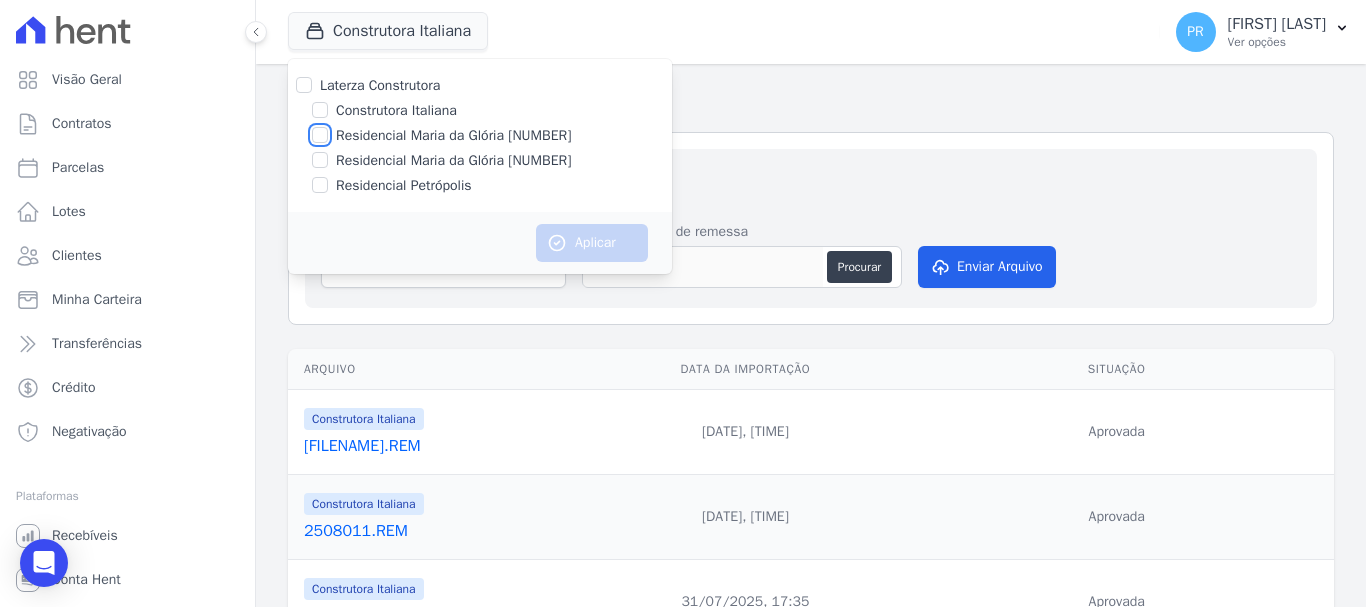 checkbox on "true" 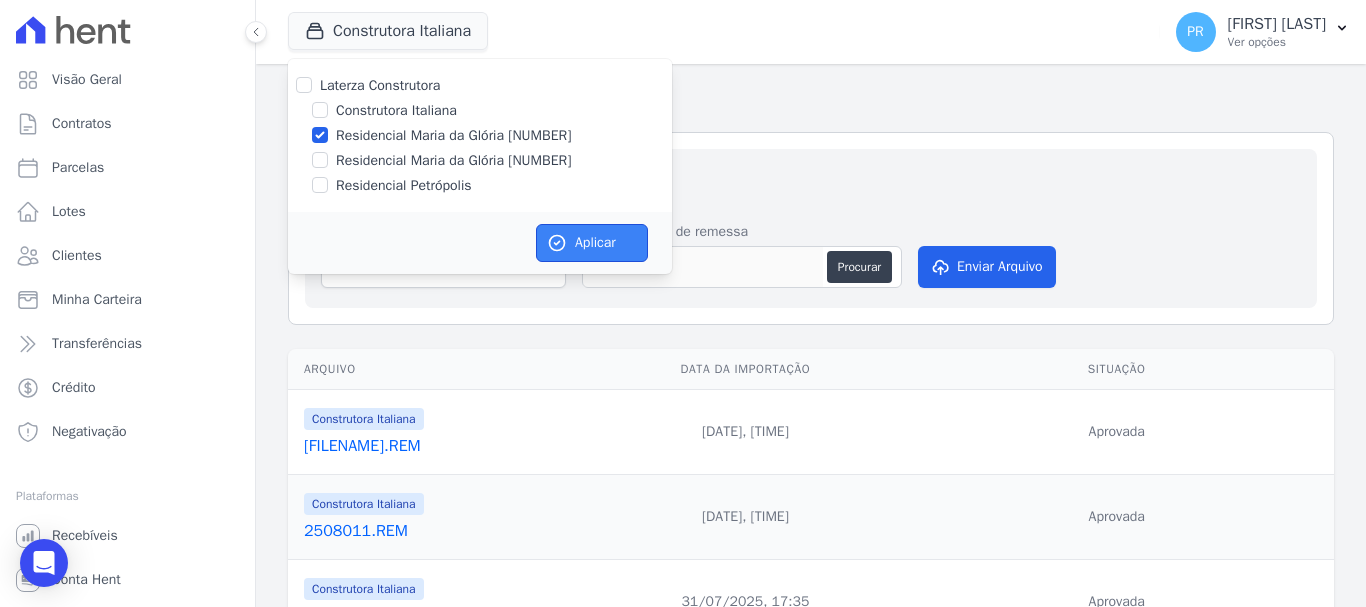 click on "Aplicar" at bounding box center [592, 243] 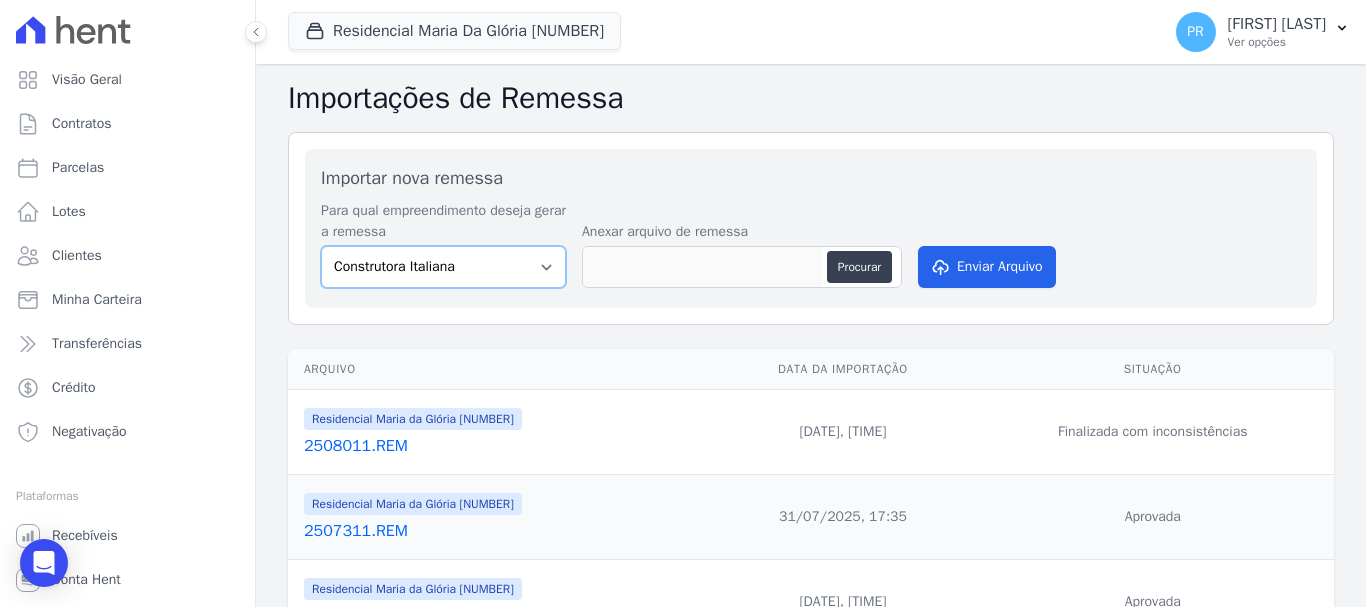 click on "Construtora Italiana
Residencial Maria da Glória 277
Residencial Maria da Glória 377
Residencial Petrópolis" at bounding box center [443, 267] 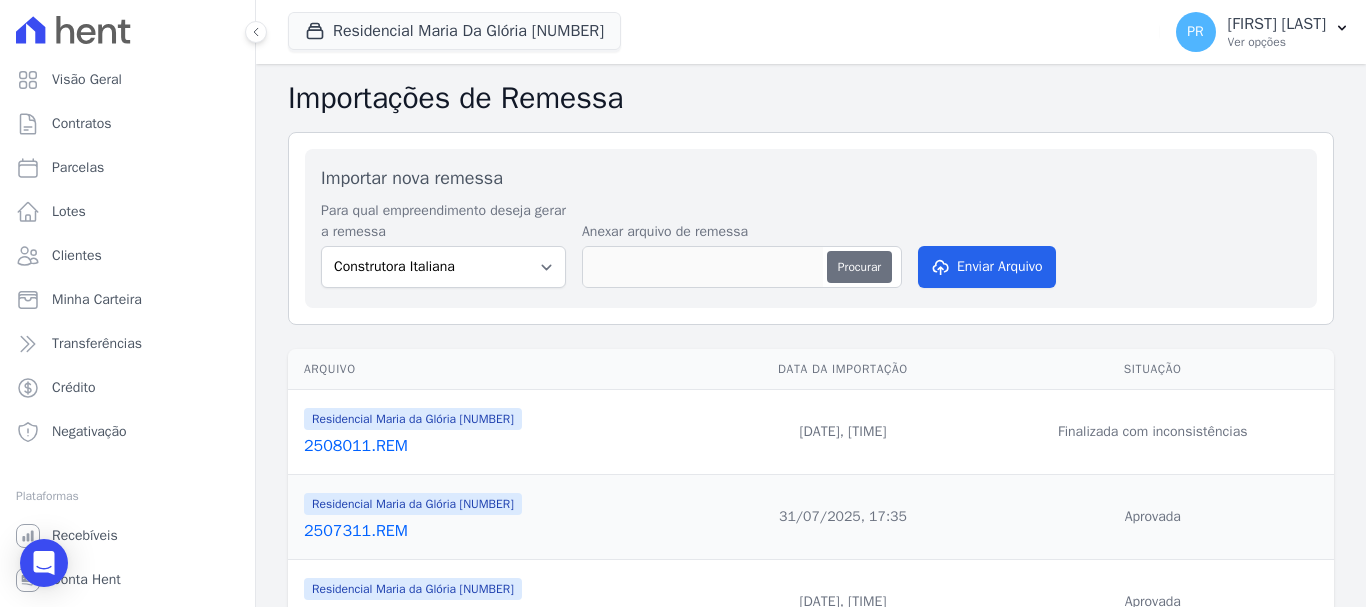click on "Procurar" at bounding box center (859, 267) 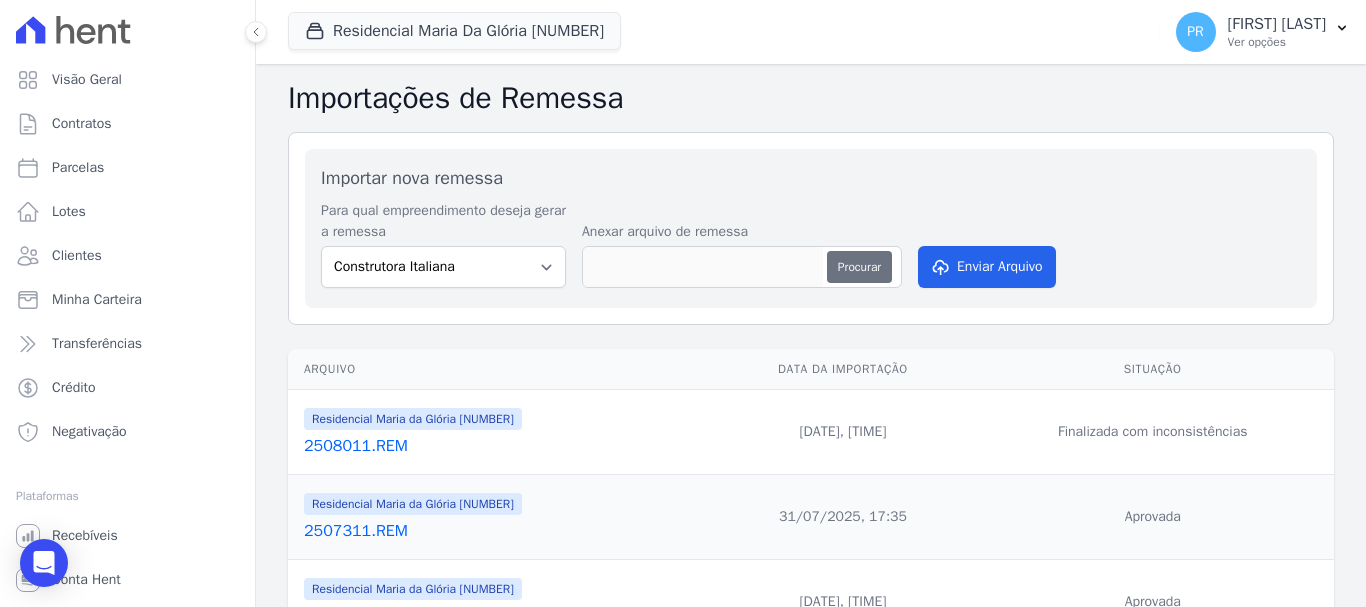 type on "2508041.REM" 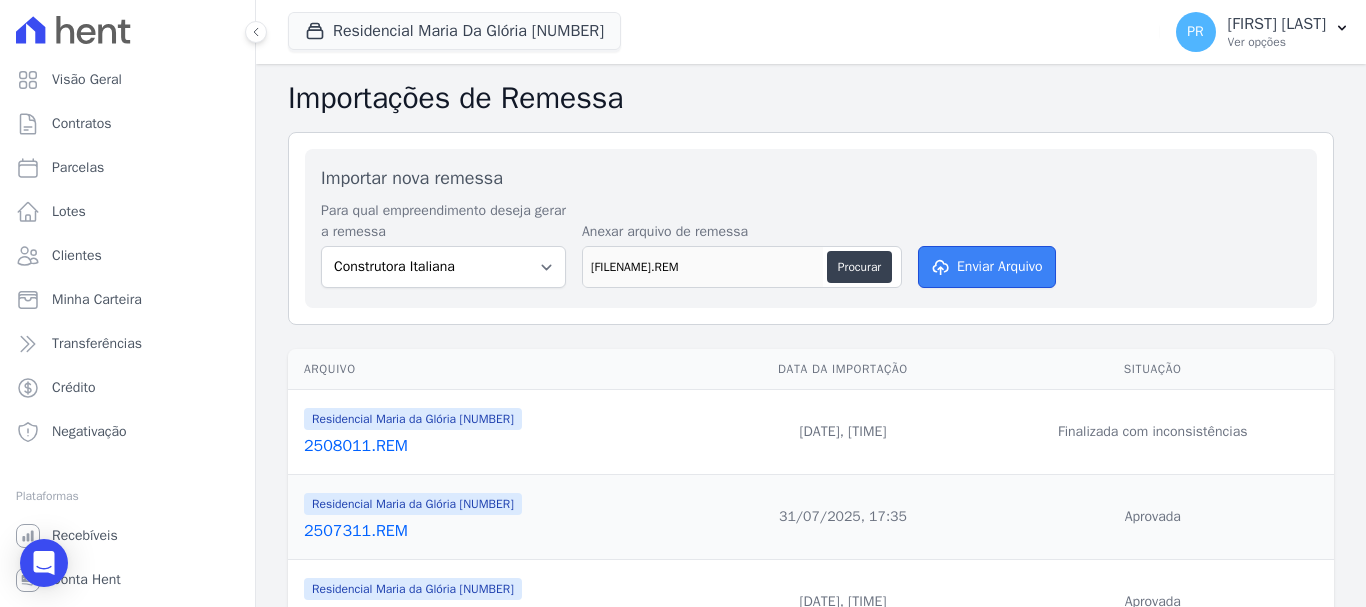 click on "Enviar Arquivo" at bounding box center (987, 267) 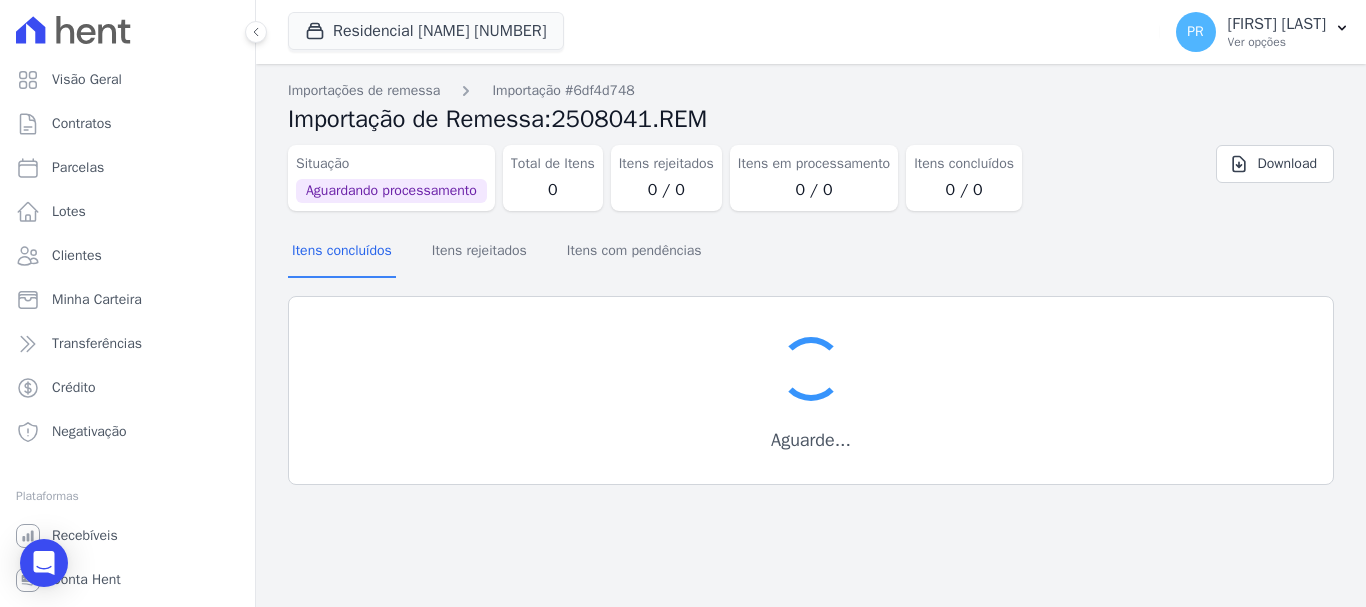 scroll, scrollTop: 0, scrollLeft: 0, axis: both 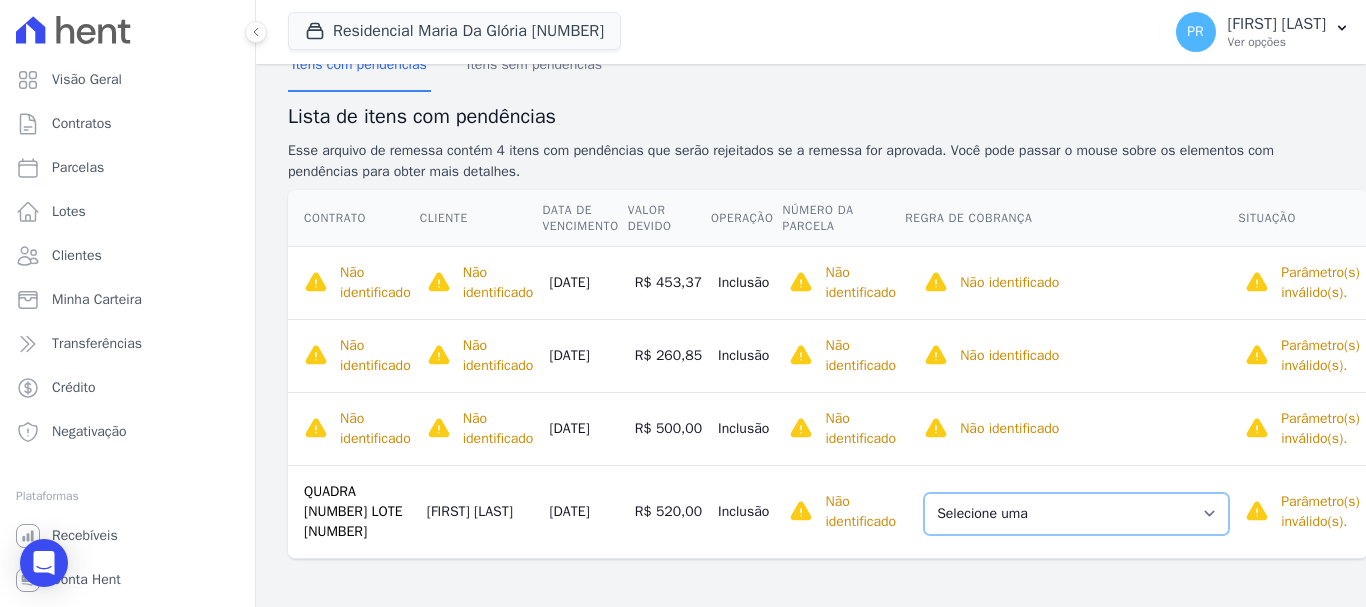 click on "Selecione uma
Nova Parcela Avulsa
Parcela Avulsa Existente
Parcela Normal ([NUMBER] X R$ [PRICE])" at bounding box center (1076, 514) 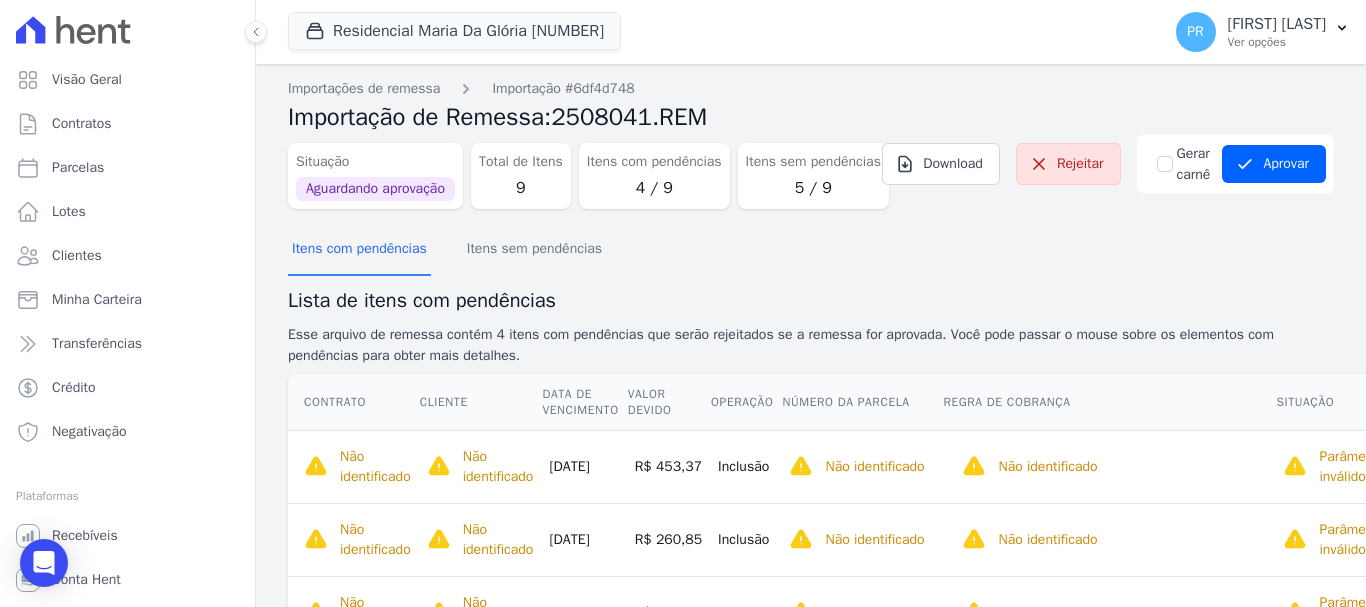 scroll, scrollTop: 0, scrollLeft: 0, axis: both 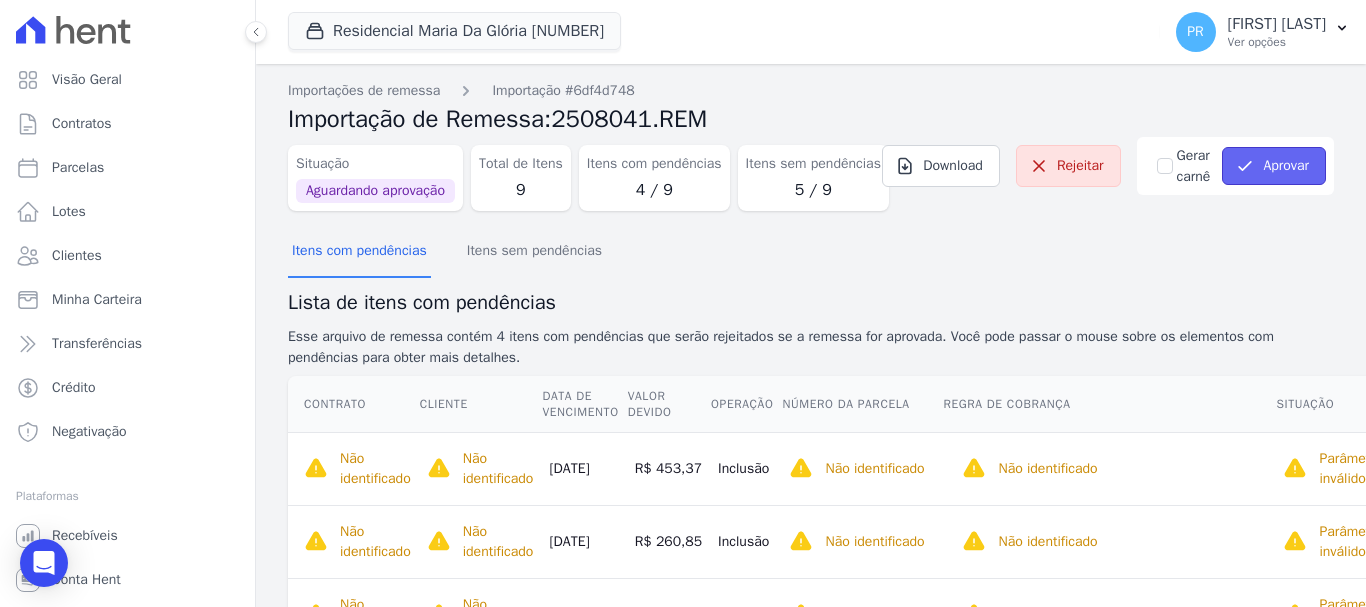 click on "Aprovar" at bounding box center [1274, 166] 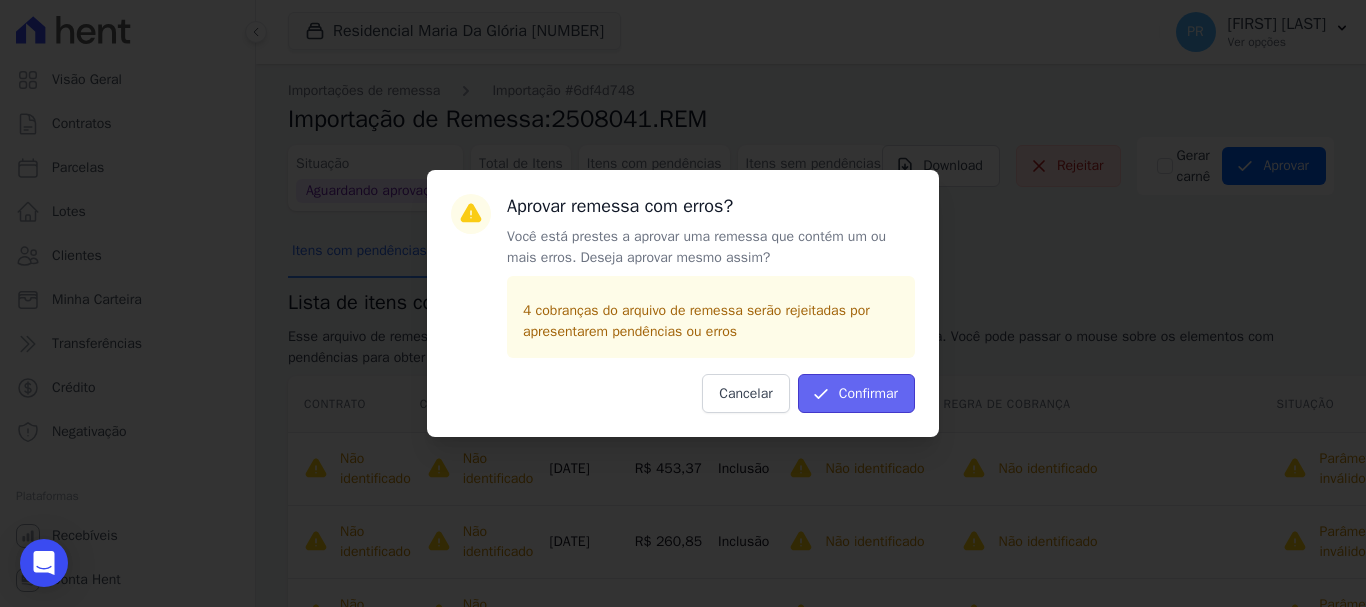 click on "Confirmar" at bounding box center (856, 393) 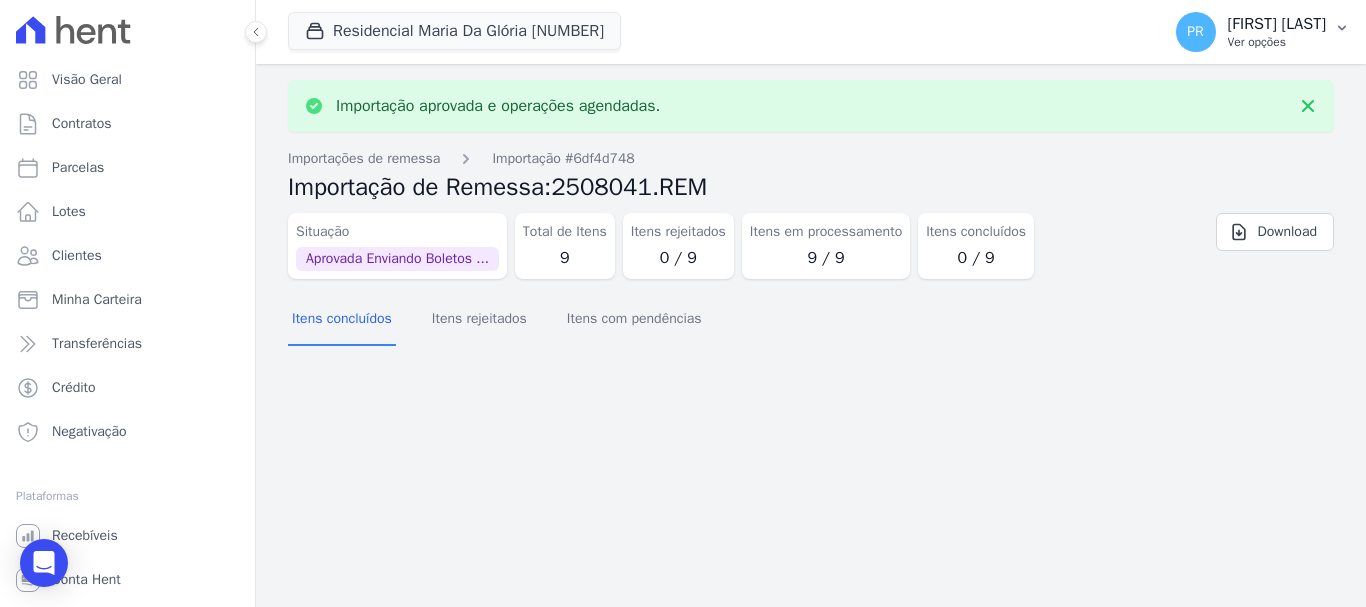 click on "PR" at bounding box center [1195, 32] 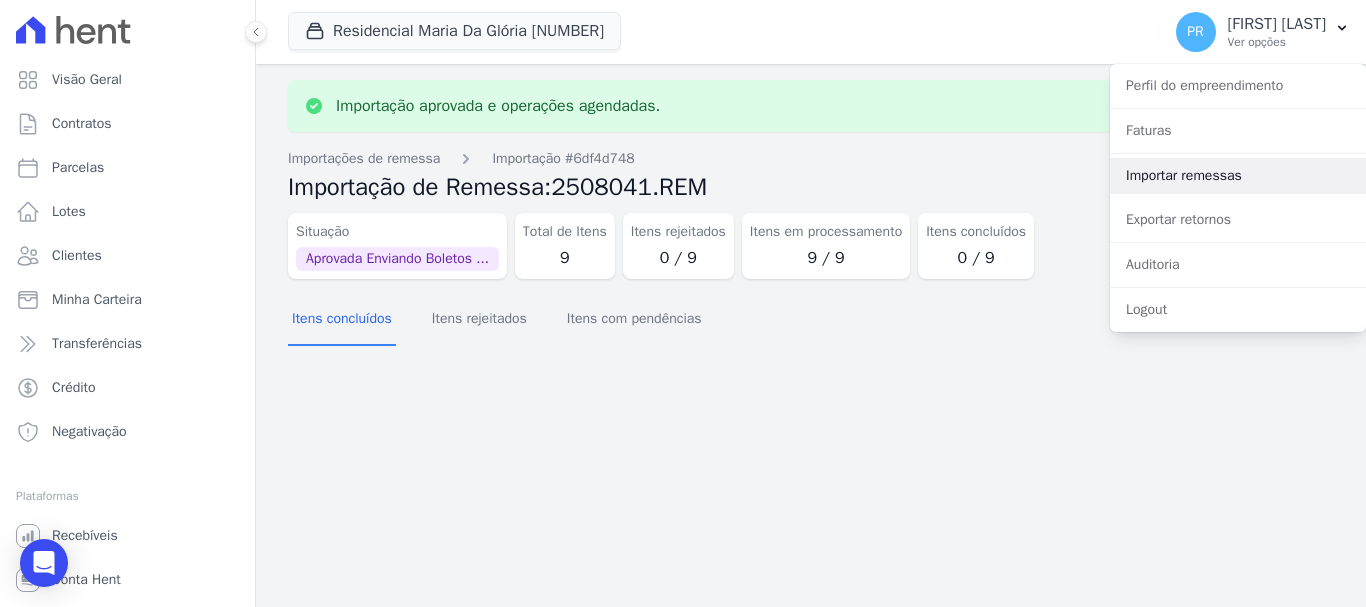 click on "Importar remessas" at bounding box center [1238, 176] 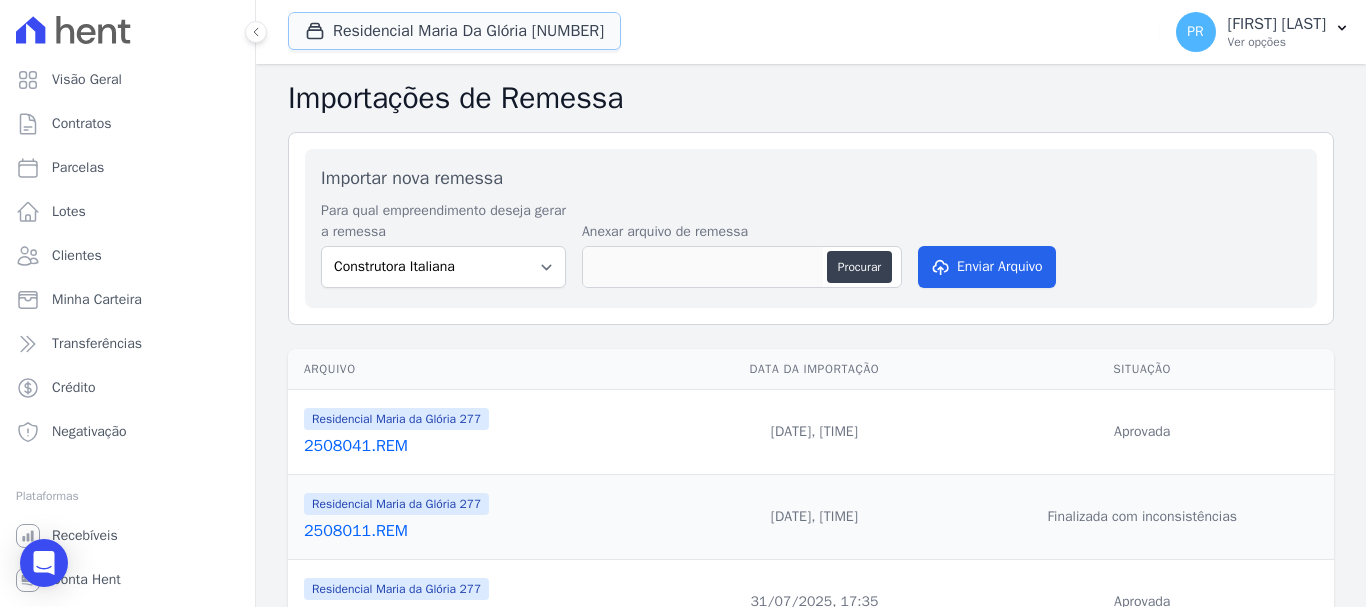 drag, startPoint x: 437, startPoint y: 28, endPoint x: 399, endPoint y: 105, distance: 85.86617 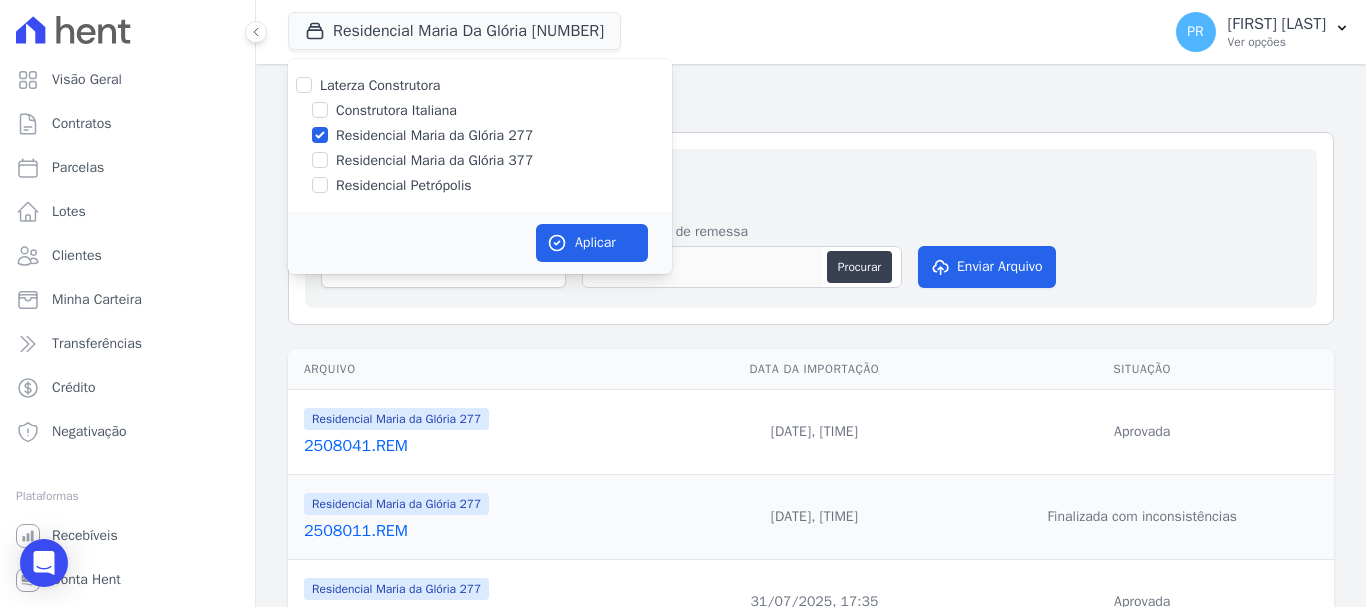 click on "Residencial Maria da Glória 277" at bounding box center (434, 135) 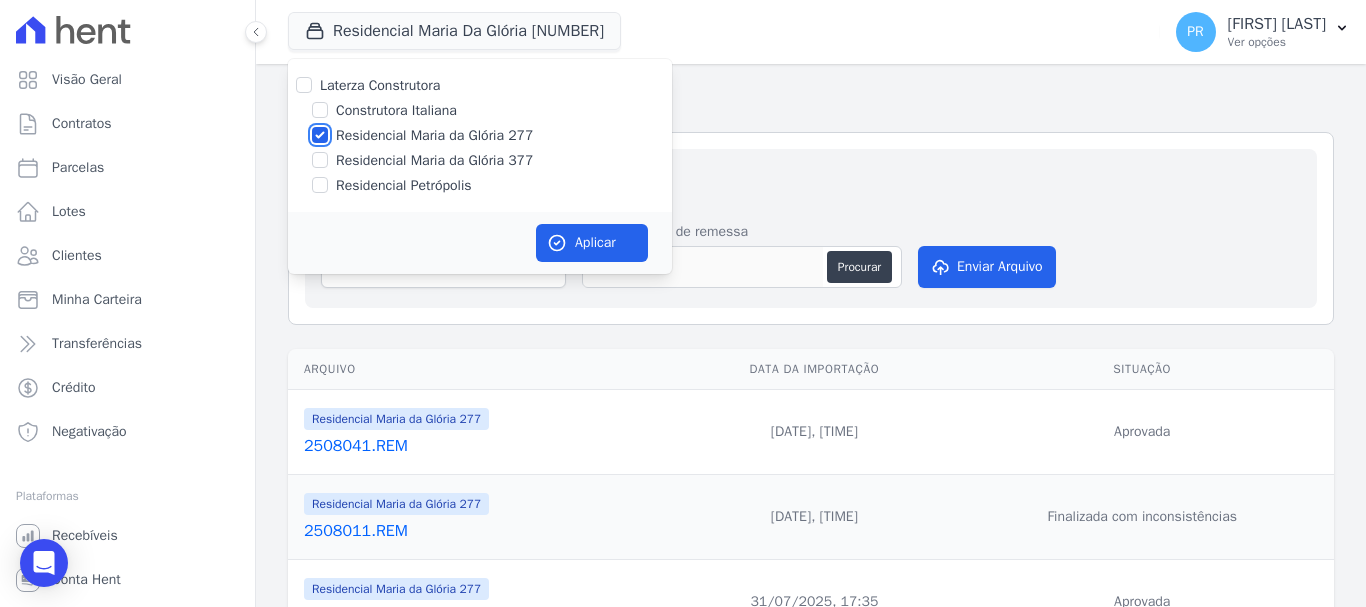 checkbox on "false" 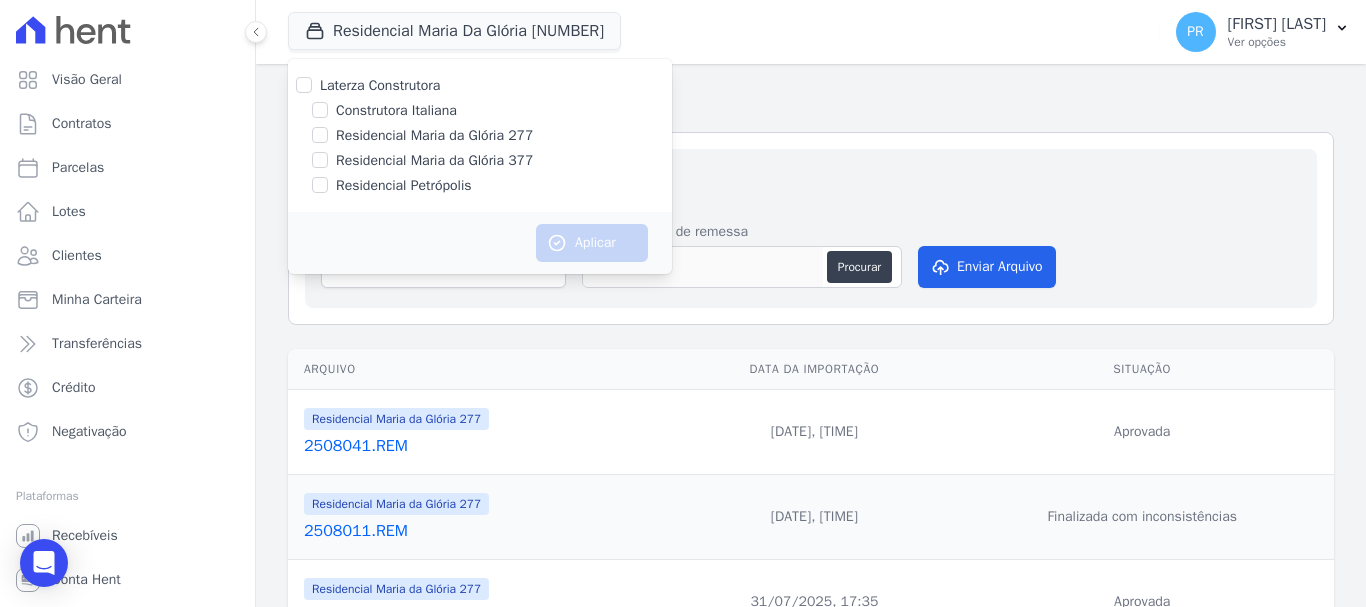 click on "Residencial Maria da Glória 377" at bounding box center [434, 160] 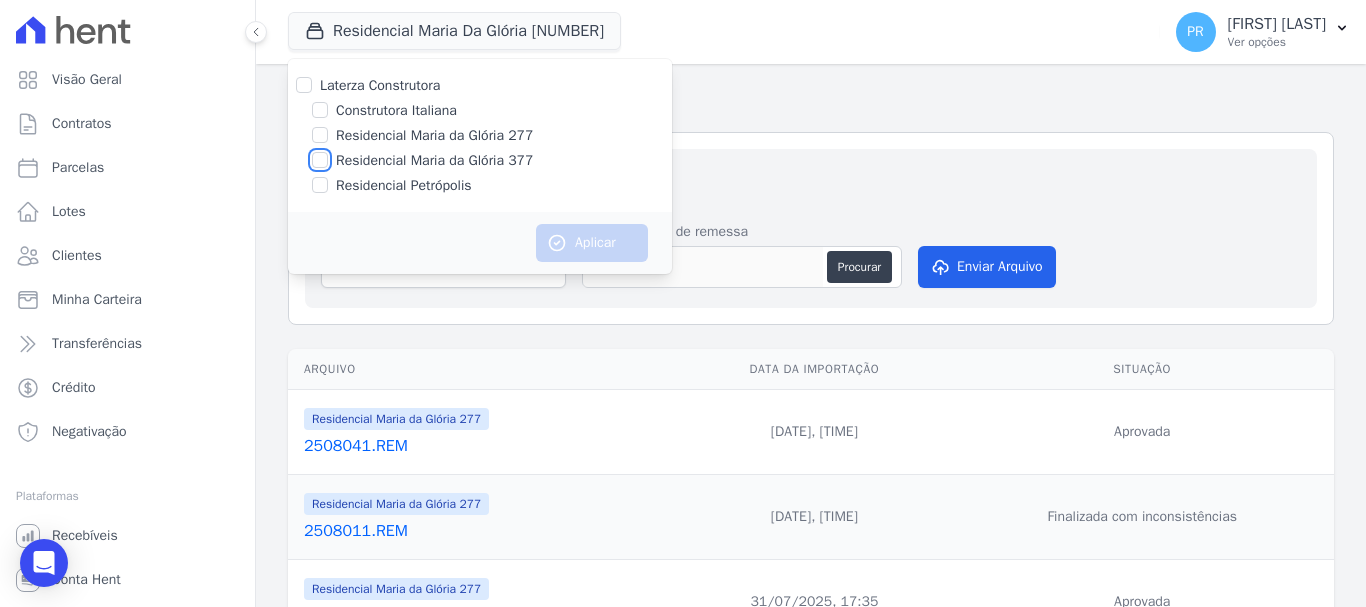 checkbox on "true" 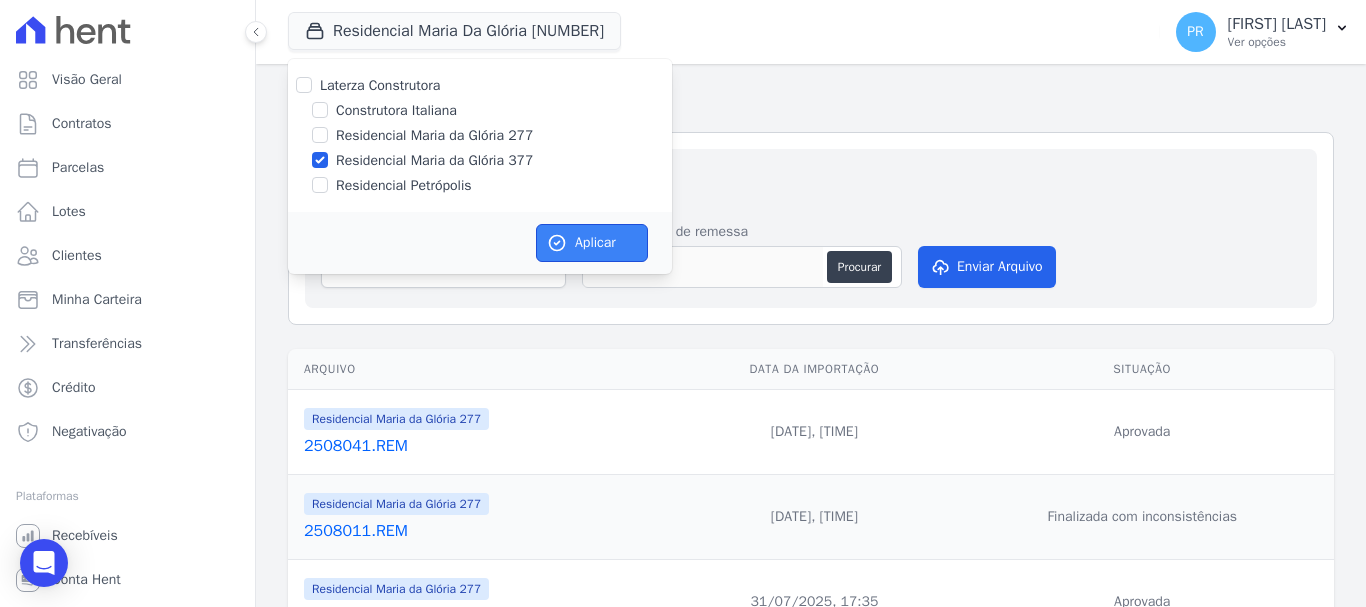 click 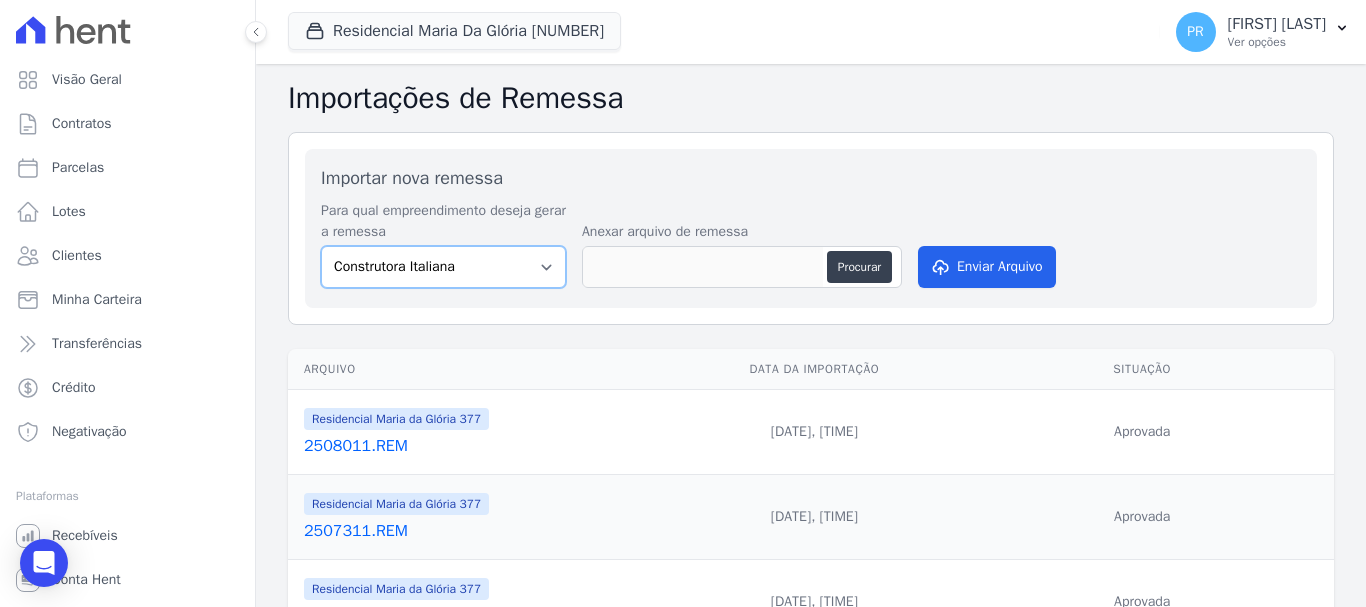 click on "Construtora Italiana
Residencial Maria da Glória 277
Residencial Maria da Glória 377
Residencial Petrópolis" at bounding box center [443, 267] 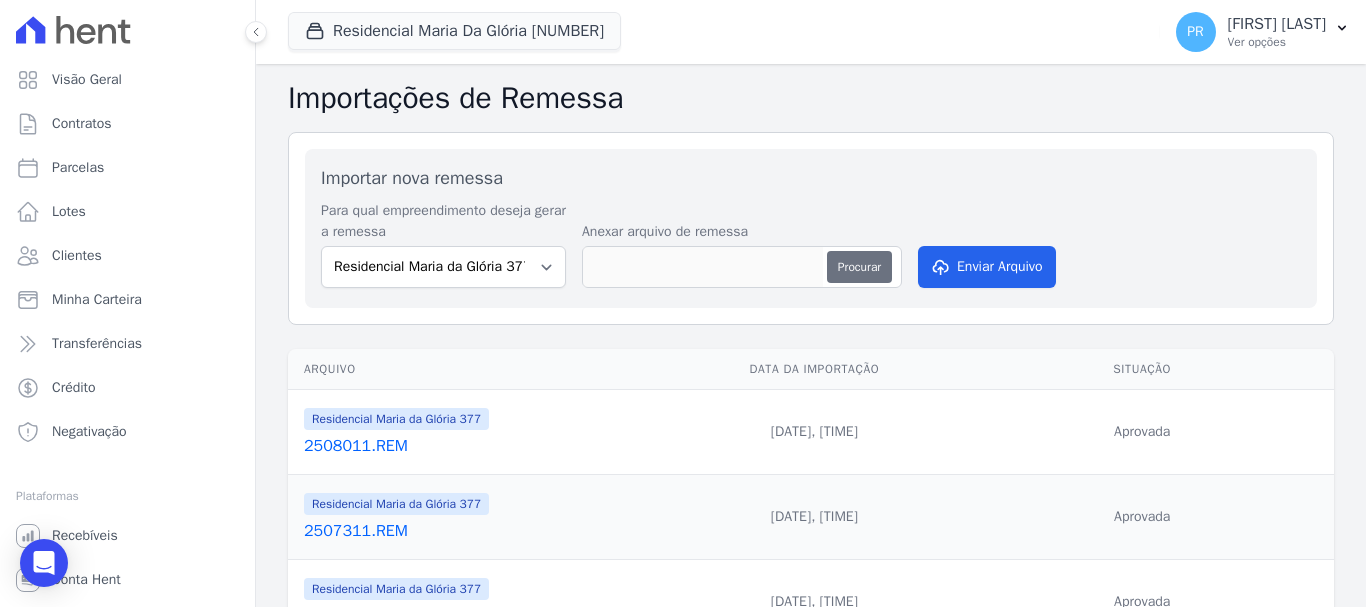 click on "Procurar" at bounding box center (859, 267) 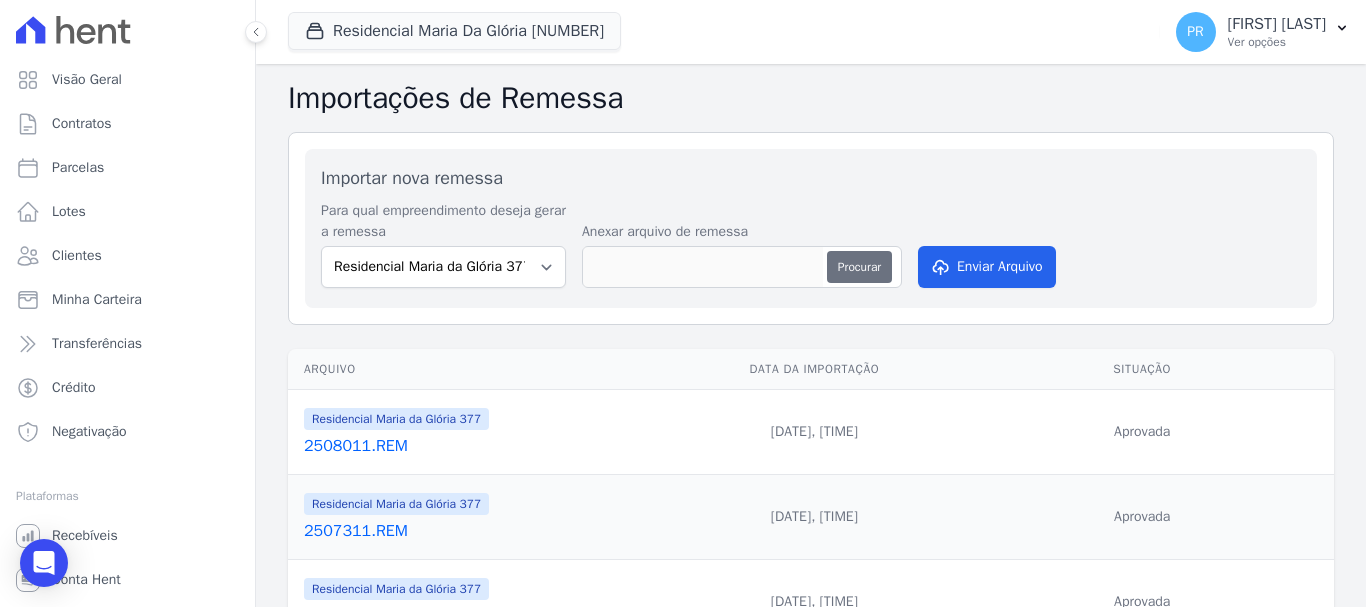 type on "2508041.REM" 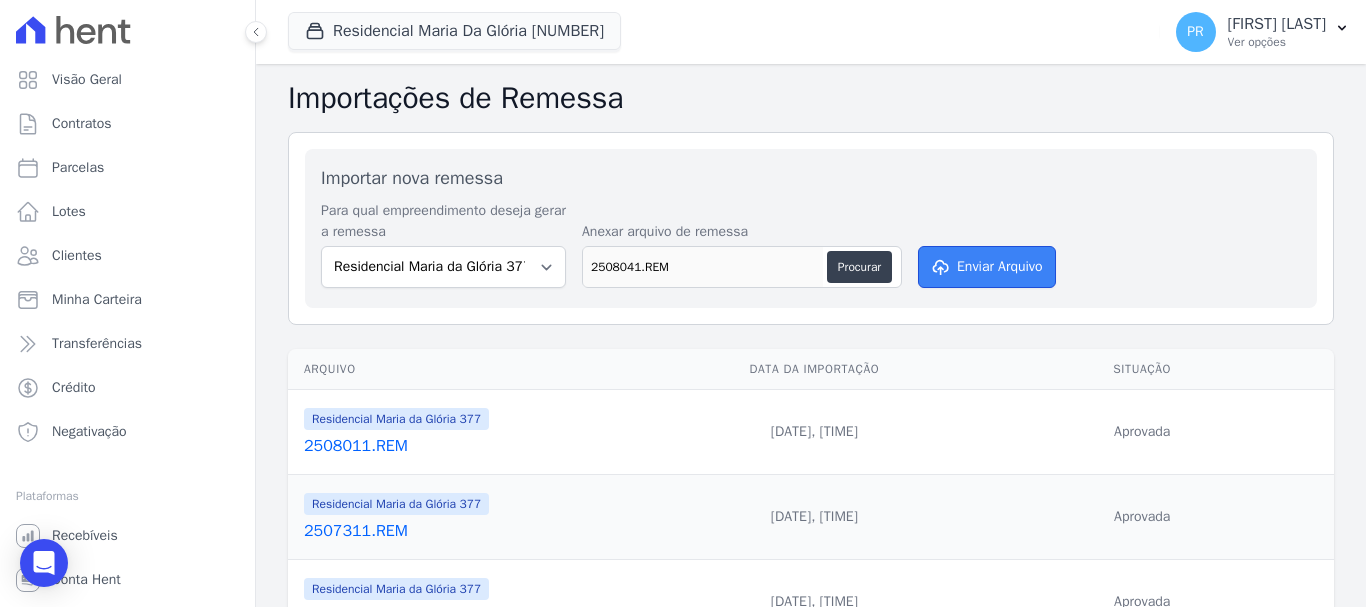 click on "Enviar Arquivo" at bounding box center [987, 267] 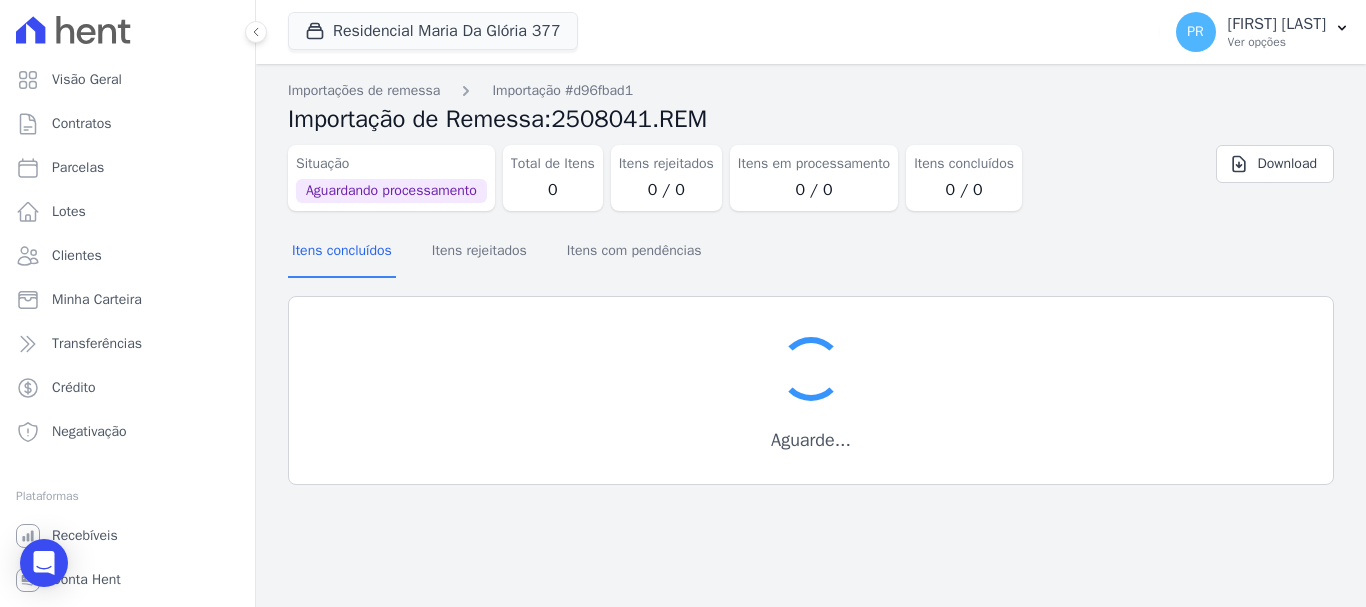 scroll, scrollTop: 0, scrollLeft: 0, axis: both 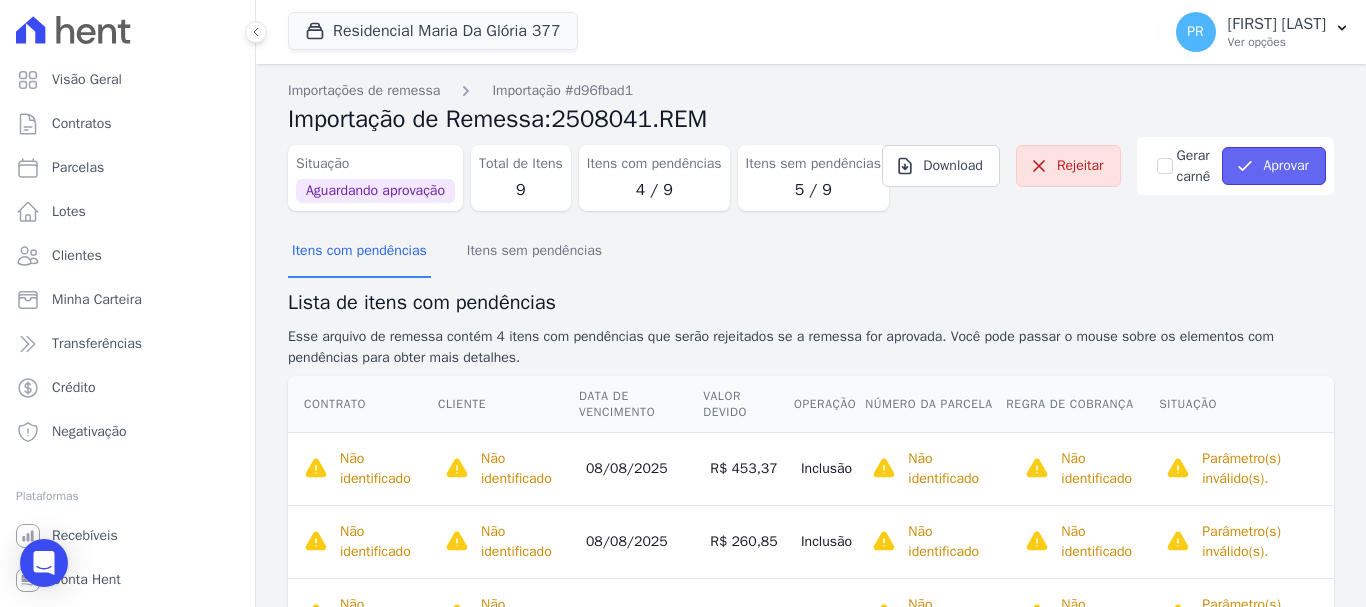 click on "Aprovar" at bounding box center (1274, 166) 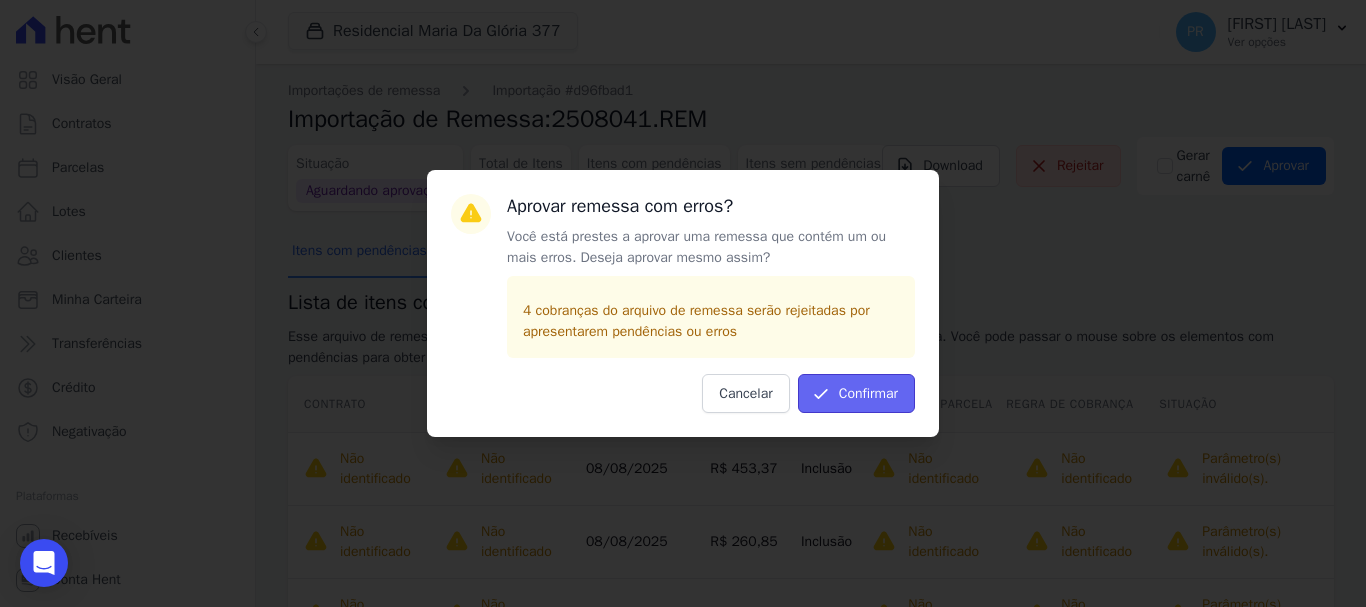 click on "Confirmar" at bounding box center [856, 393] 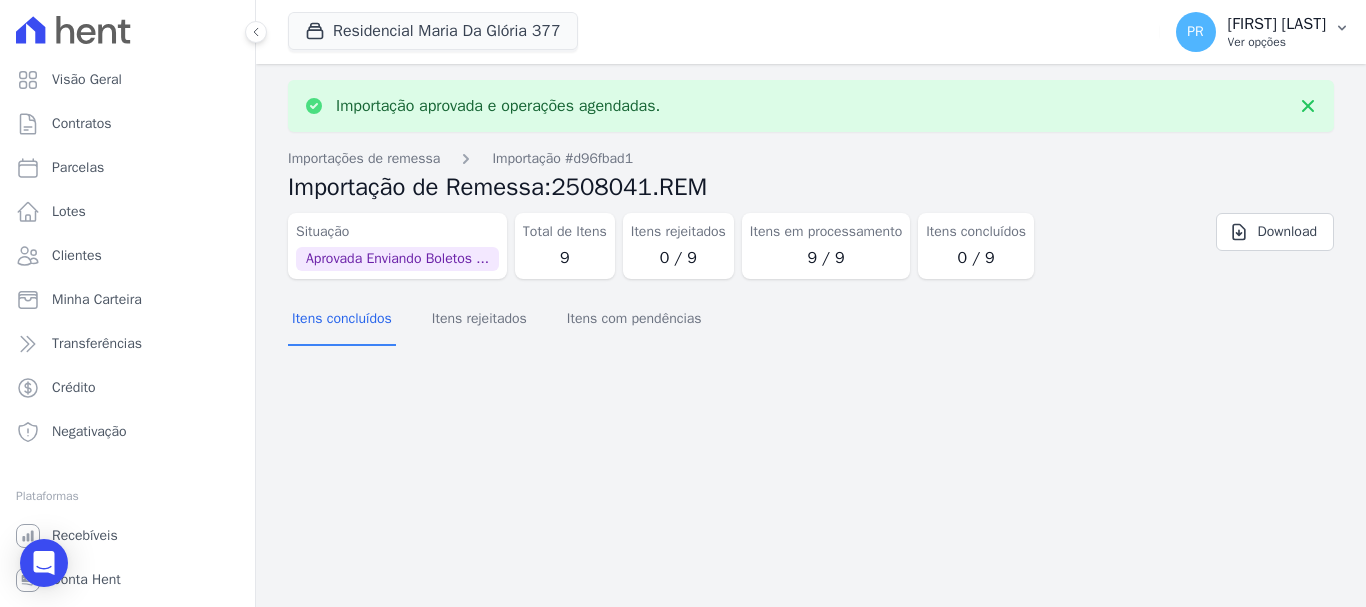 click on "Ver opções" at bounding box center [1277, 42] 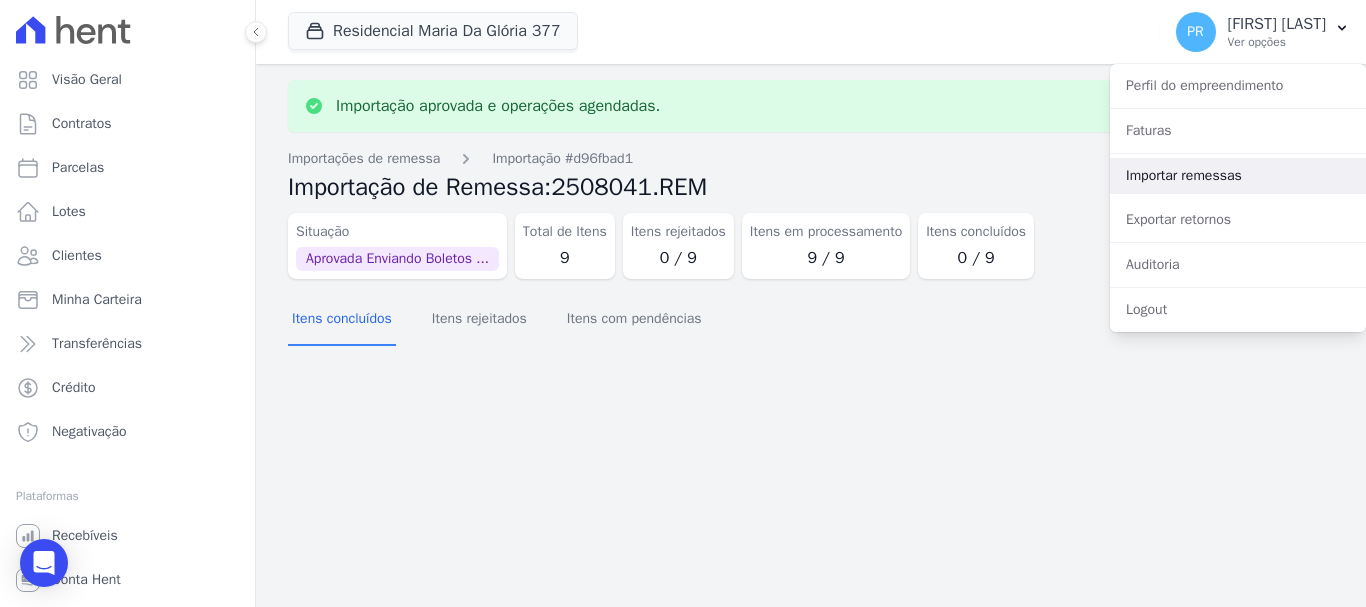 click on "Importar remessas" at bounding box center [1238, 176] 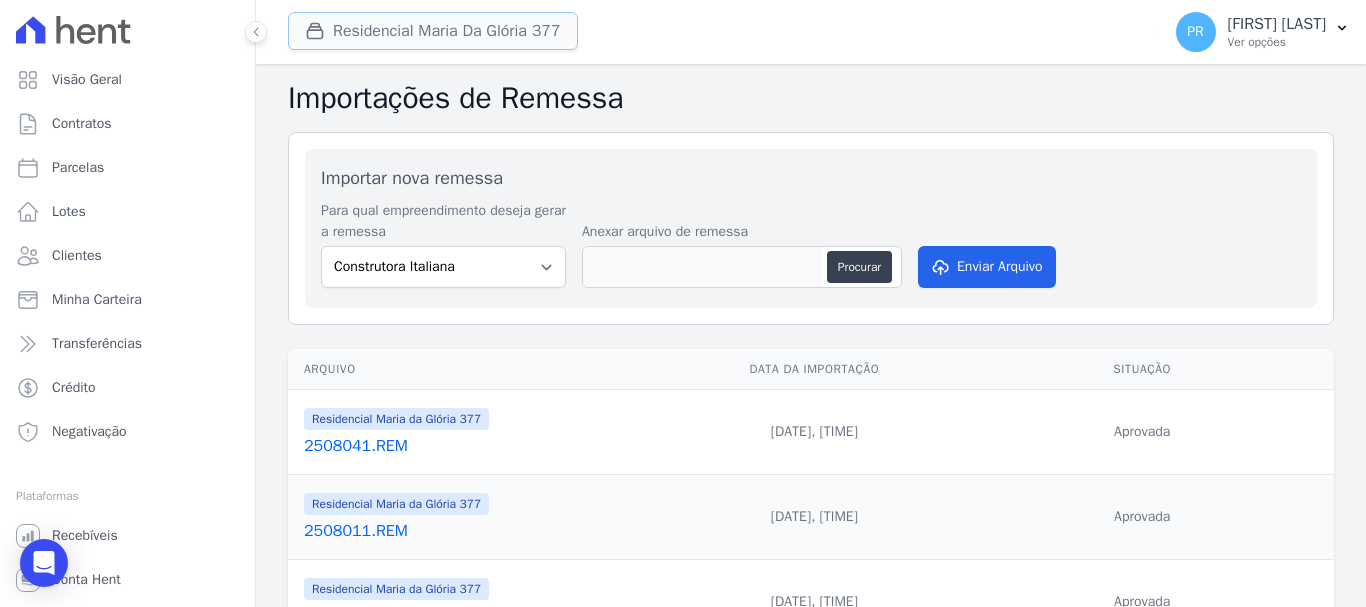 click on "Residencial Maria Da Glória 377" at bounding box center (433, 31) 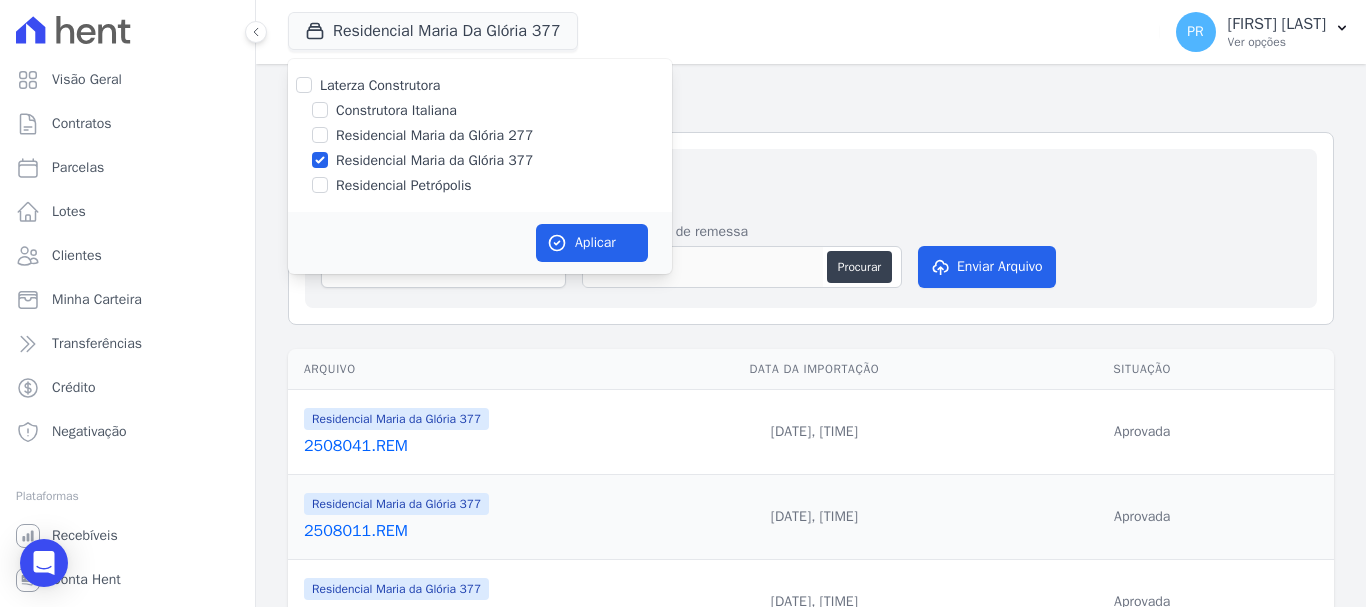 drag, startPoint x: 438, startPoint y: 158, endPoint x: 444, endPoint y: 209, distance: 51.351727 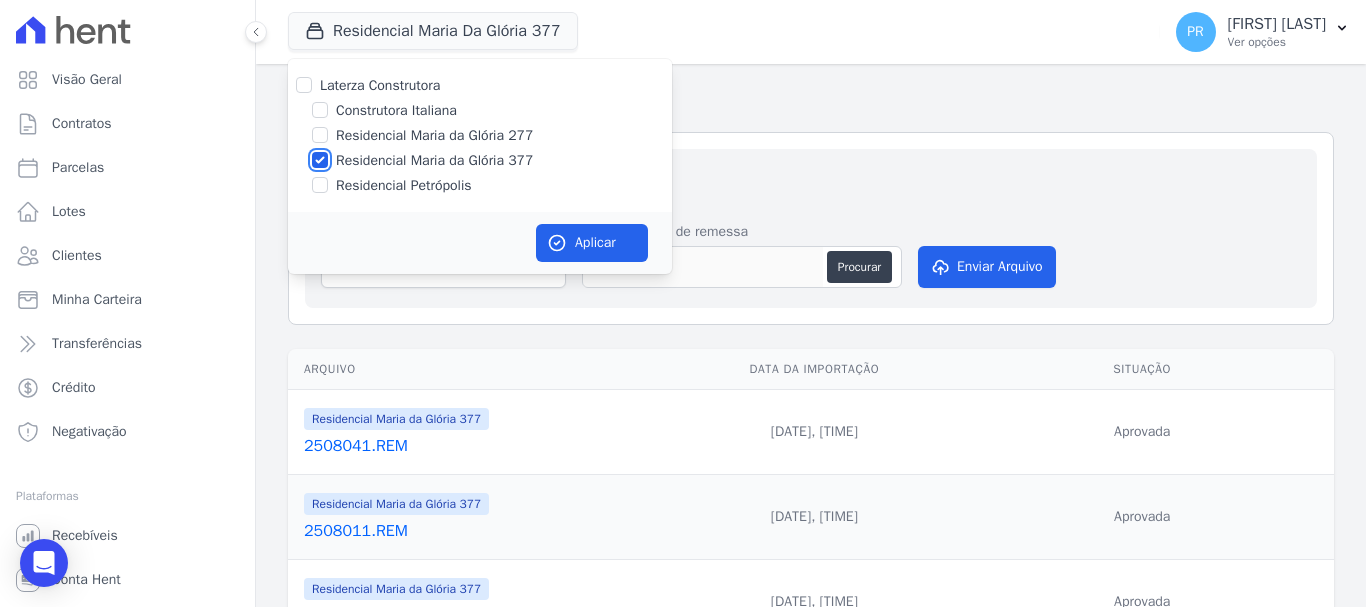 checkbox on "false" 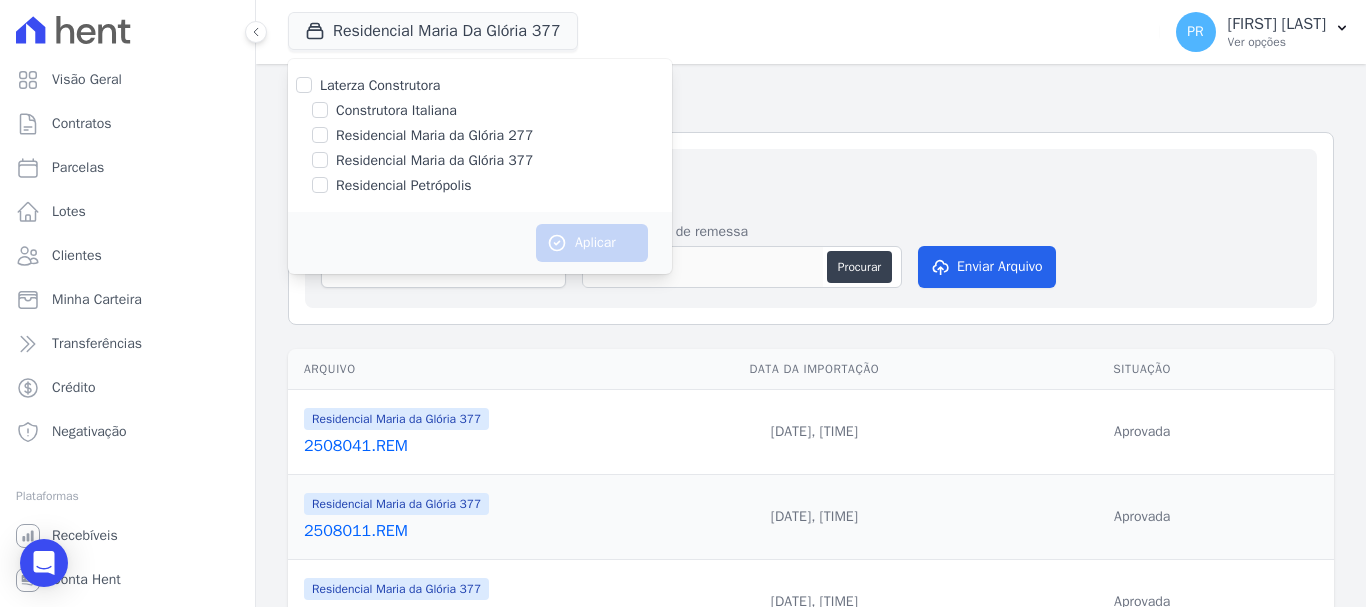 click on "Residencial Petrópolis" at bounding box center (404, 185) 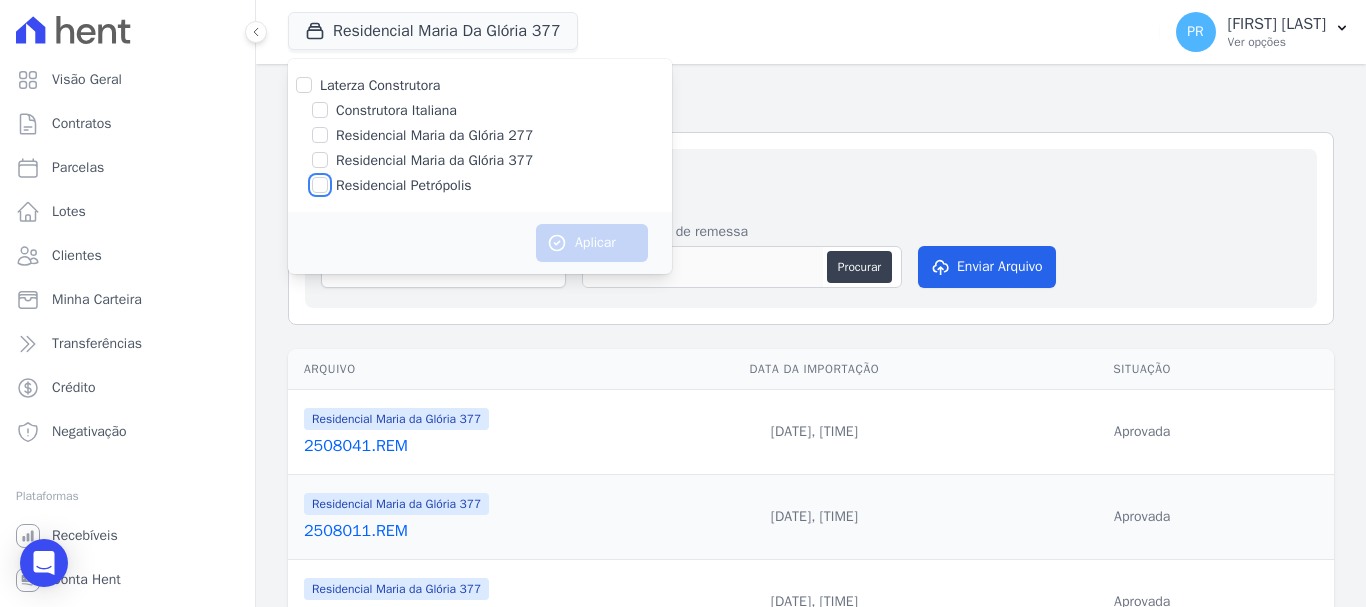 click on "Residencial Petrópolis" at bounding box center (320, 185) 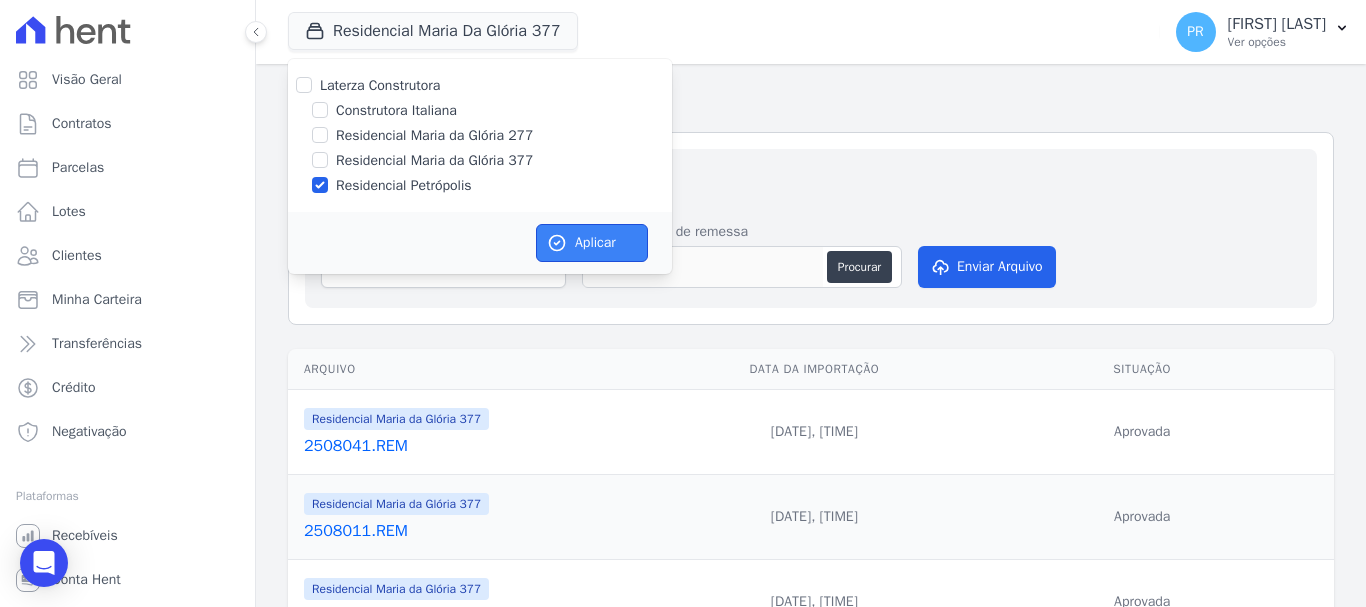 click on "Aplicar" at bounding box center (592, 243) 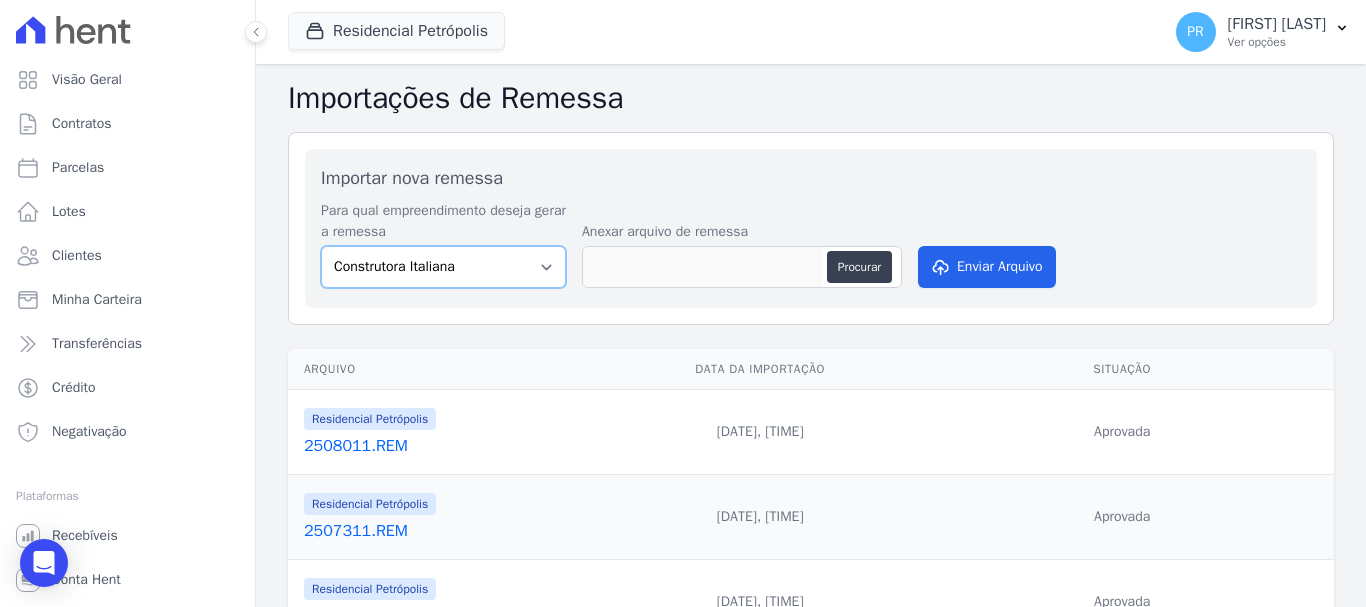 drag, startPoint x: 459, startPoint y: 263, endPoint x: 467, endPoint y: 281, distance: 19.697716 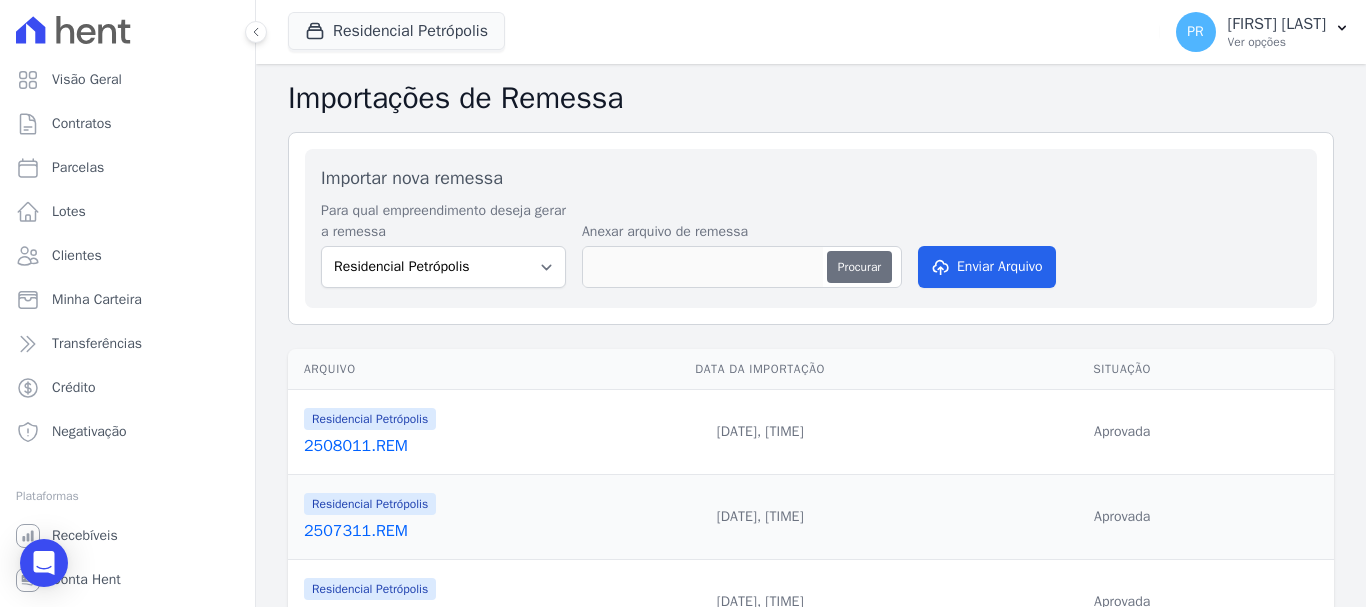 click on "Procurar" at bounding box center [859, 267] 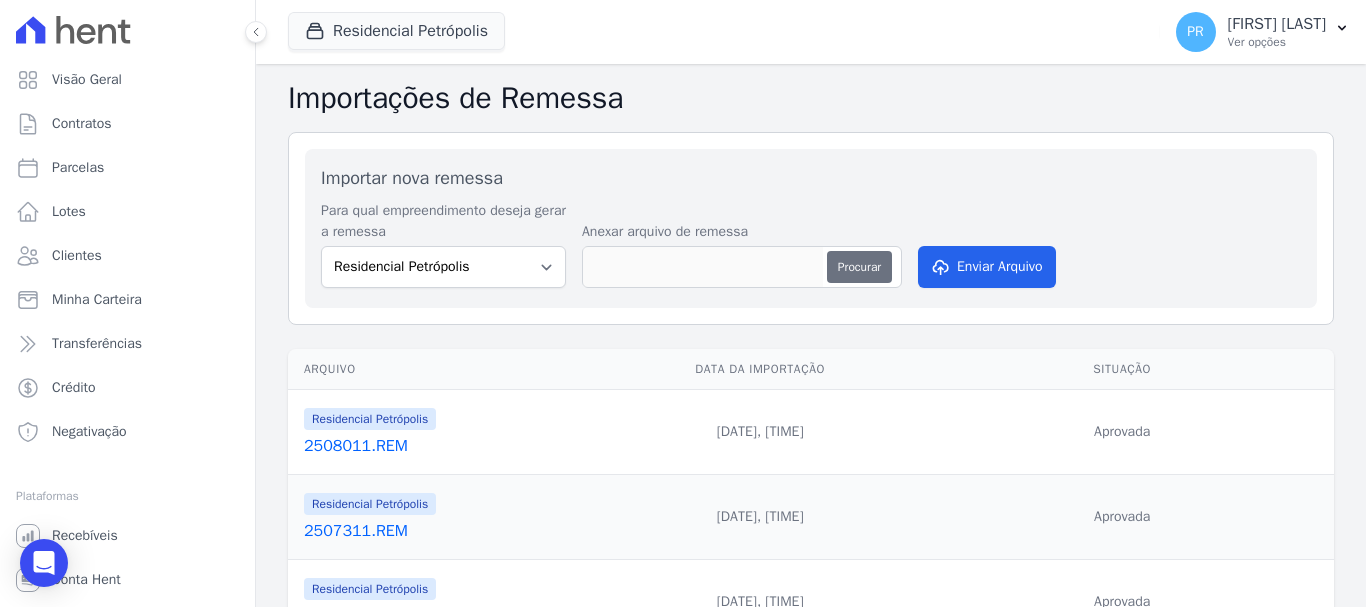 type on "2508041.REM" 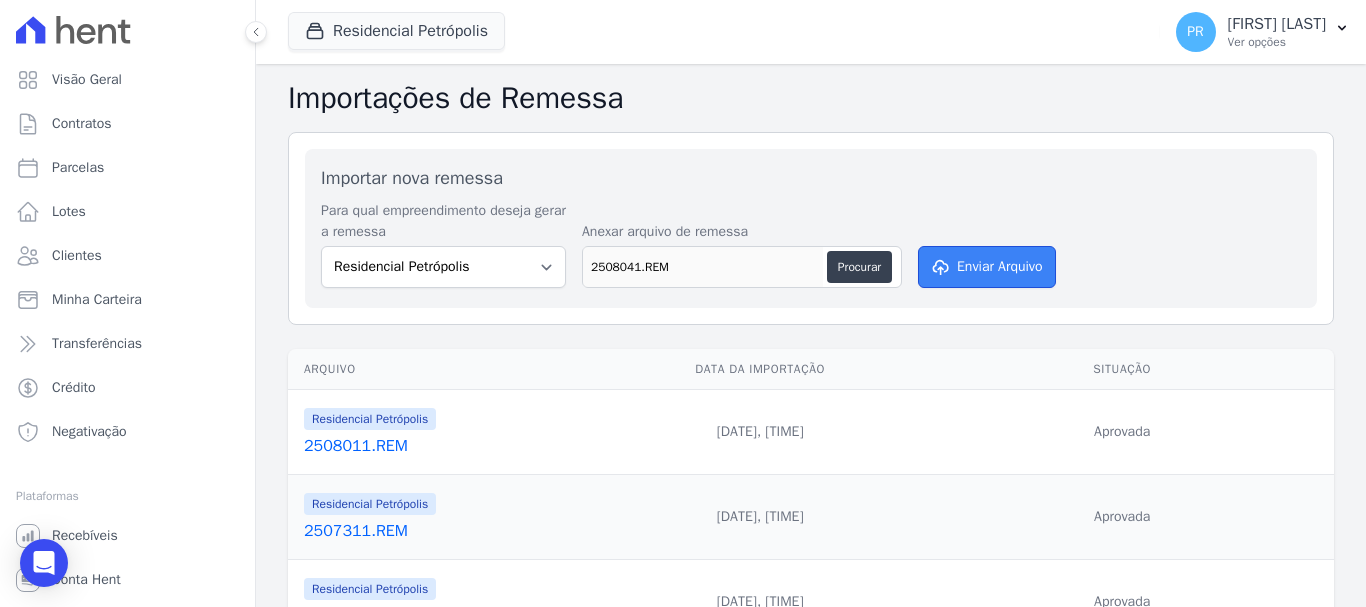 click on "Enviar Arquivo" at bounding box center (987, 267) 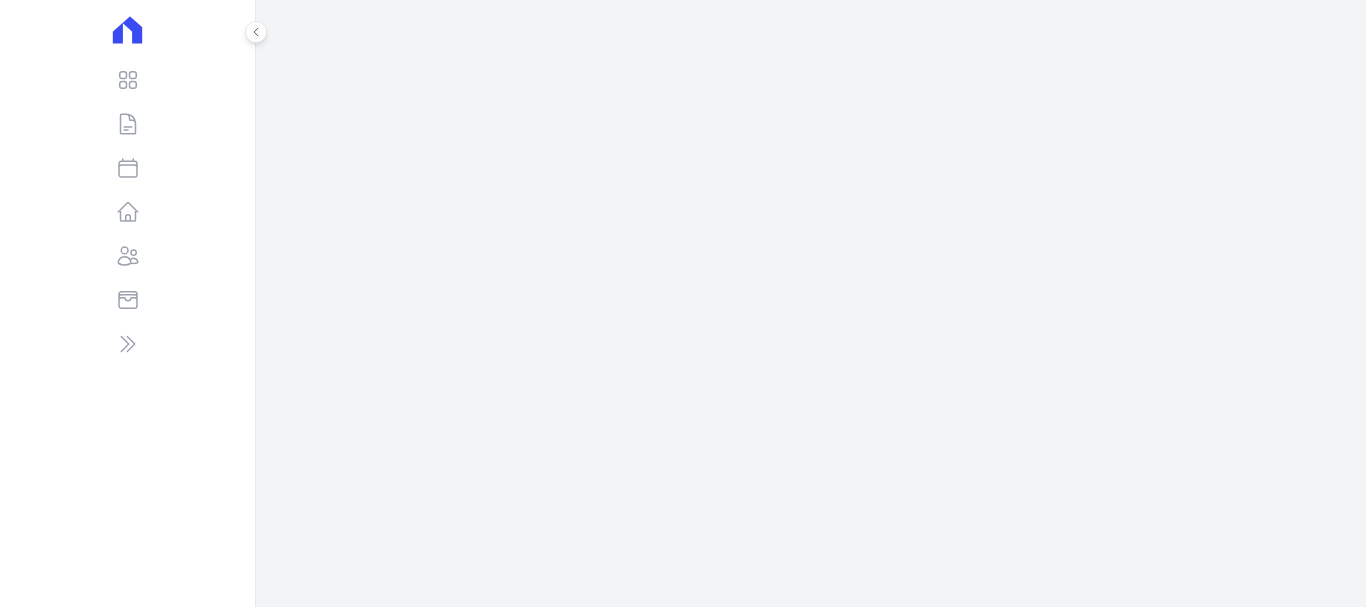 scroll, scrollTop: 0, scrollLeft: 0, axis: both 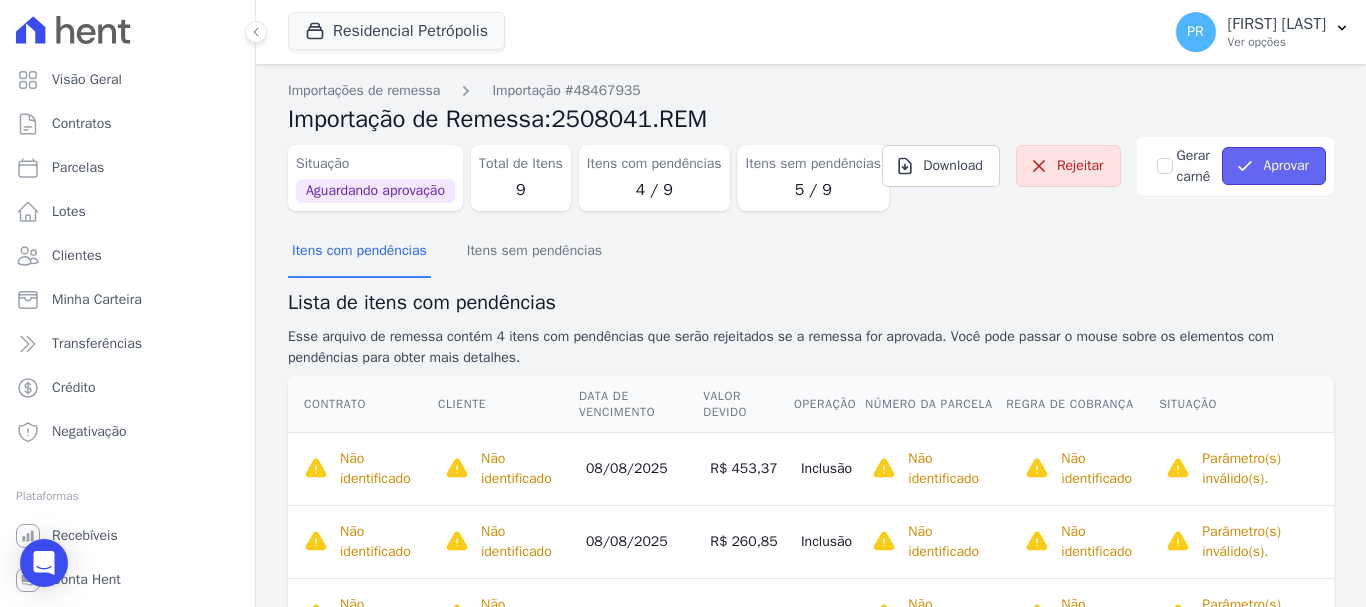 click on "Aprovar" at bounding box center (1274, 166) 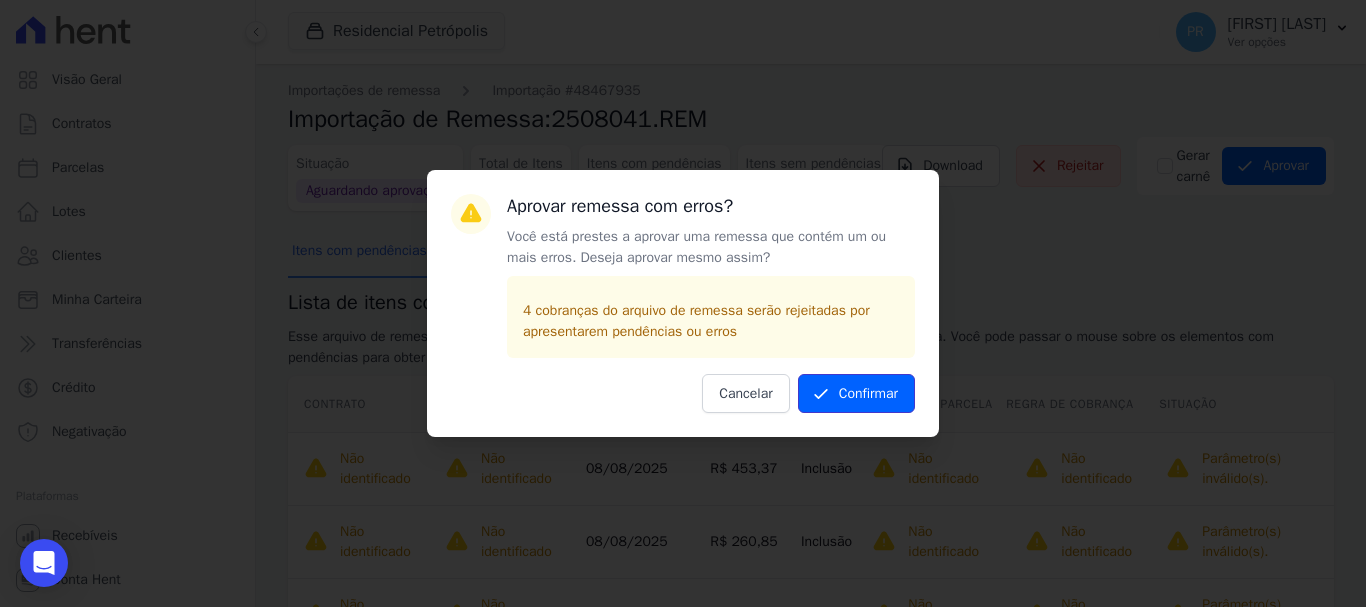 click on "Confirmar" at bounding box center (856, 393) 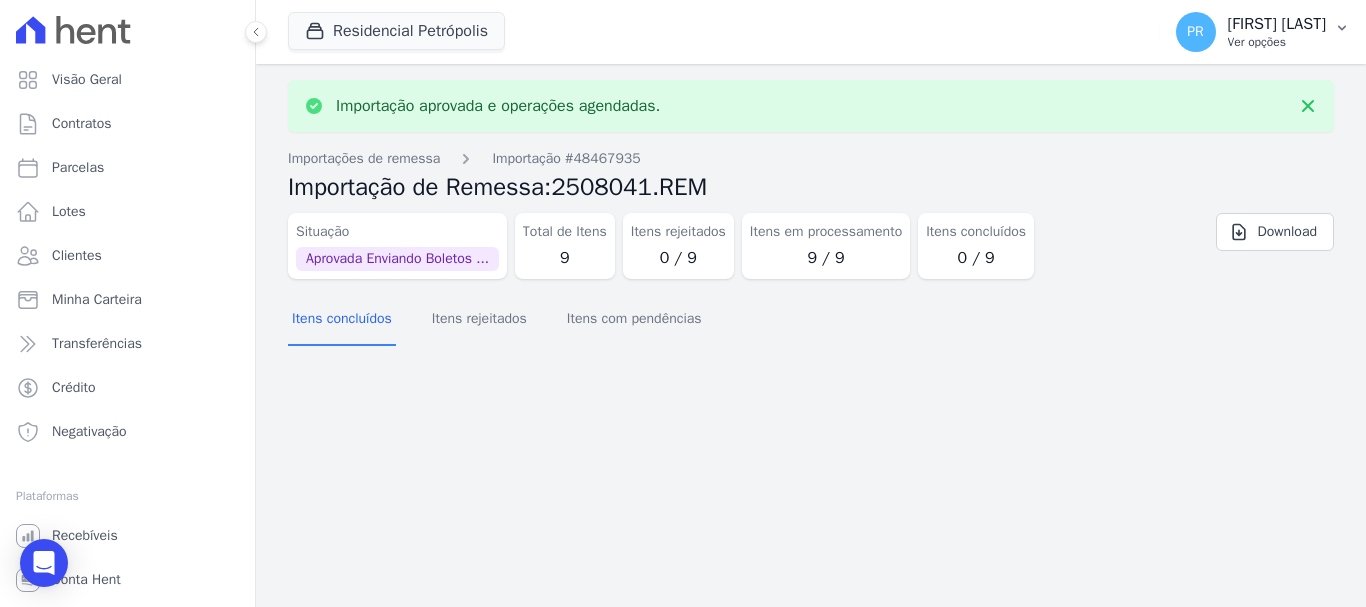 click on "[FIRST] [LAST]" at bounding box center (1251, 32) 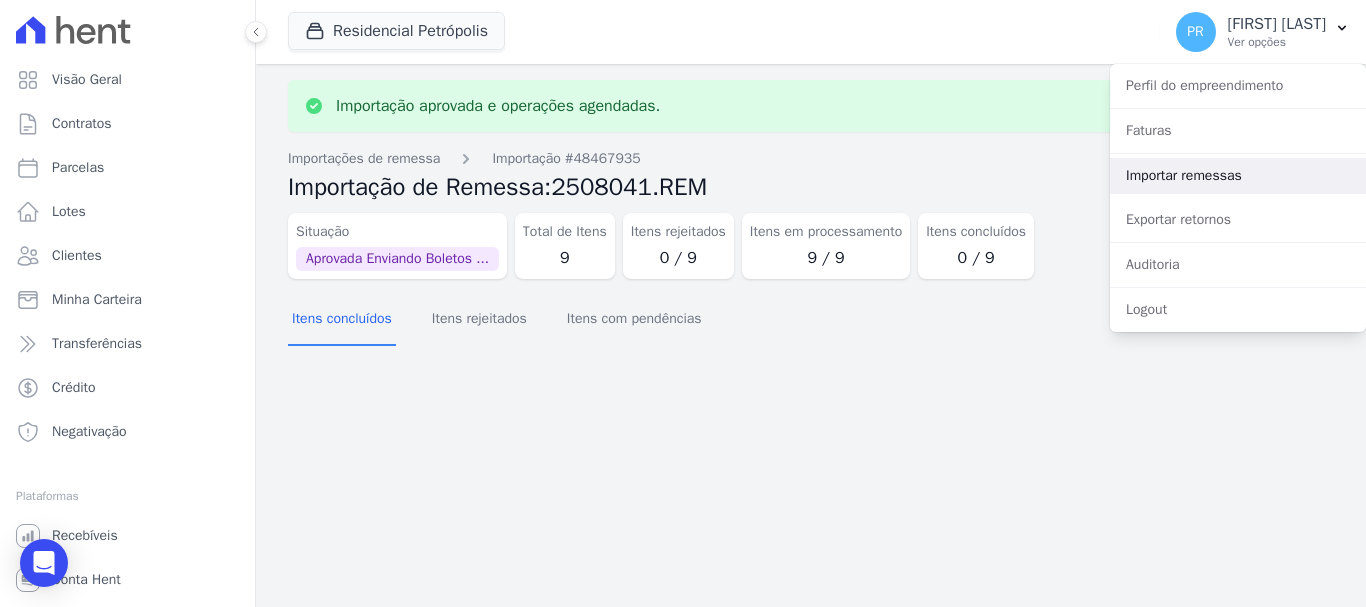 click on "Importar remessas" at bounding box center [1238, 176] 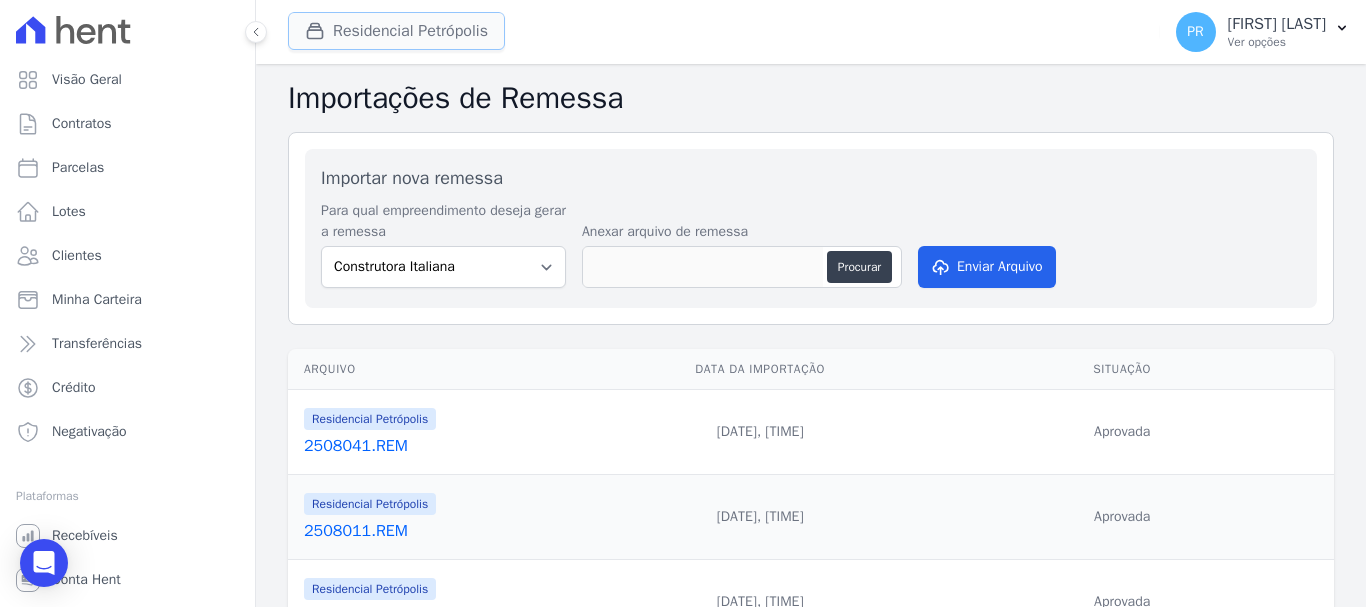 click on "Residencial Petrópolis" at bounding box center [396, 31] 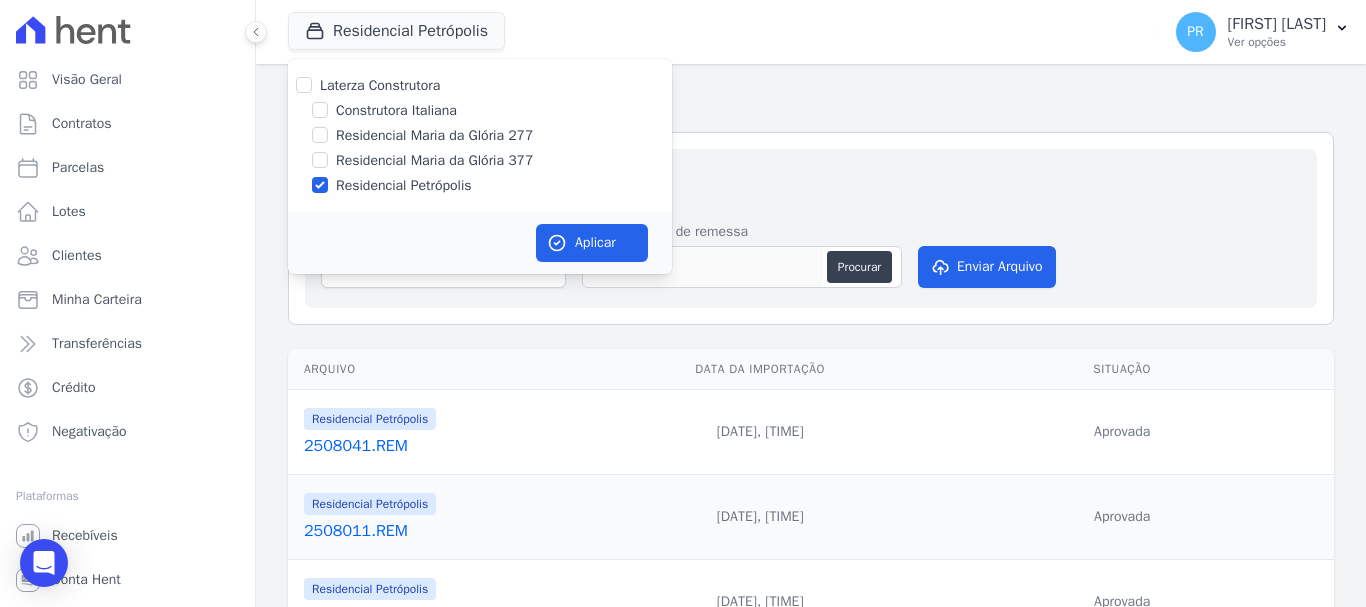click on "Laterza Construtora" at bounding box center (380, 85) 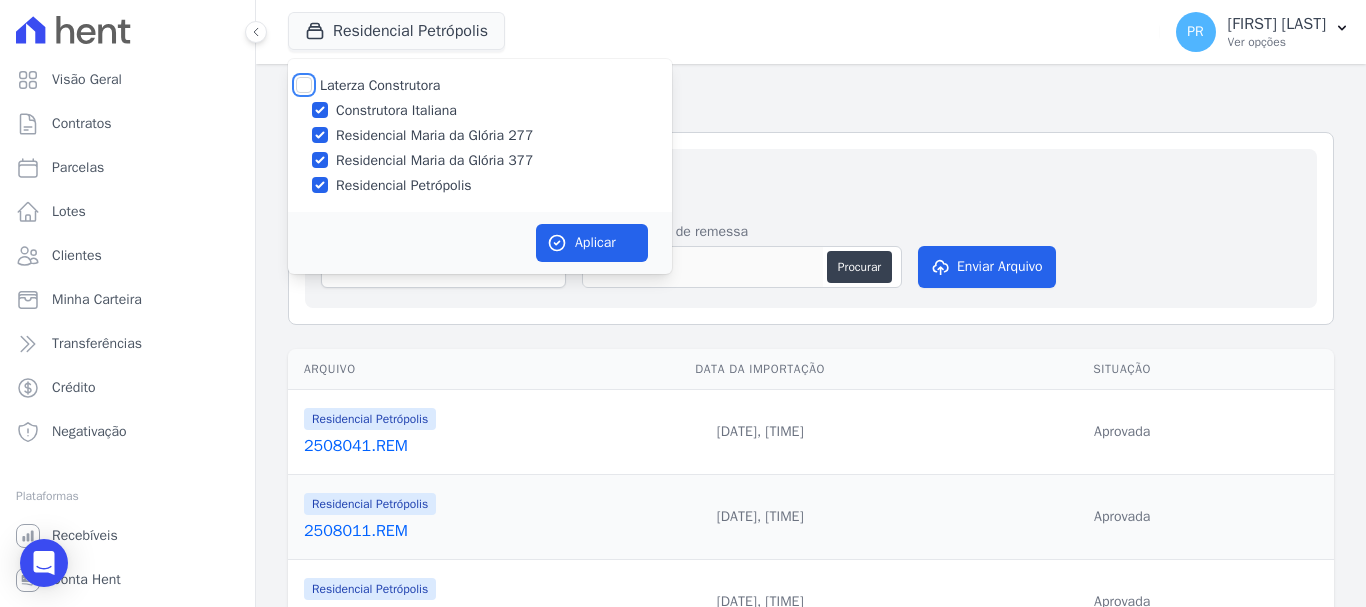 checkbox on "true" 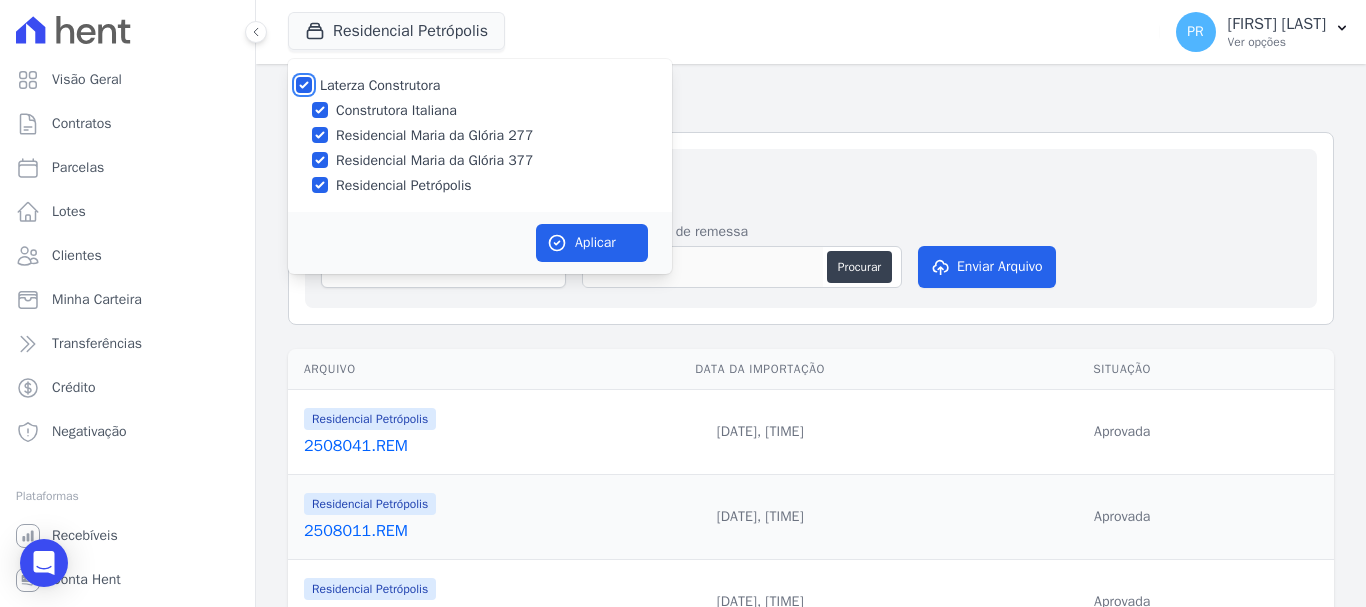 checkbox on "true" 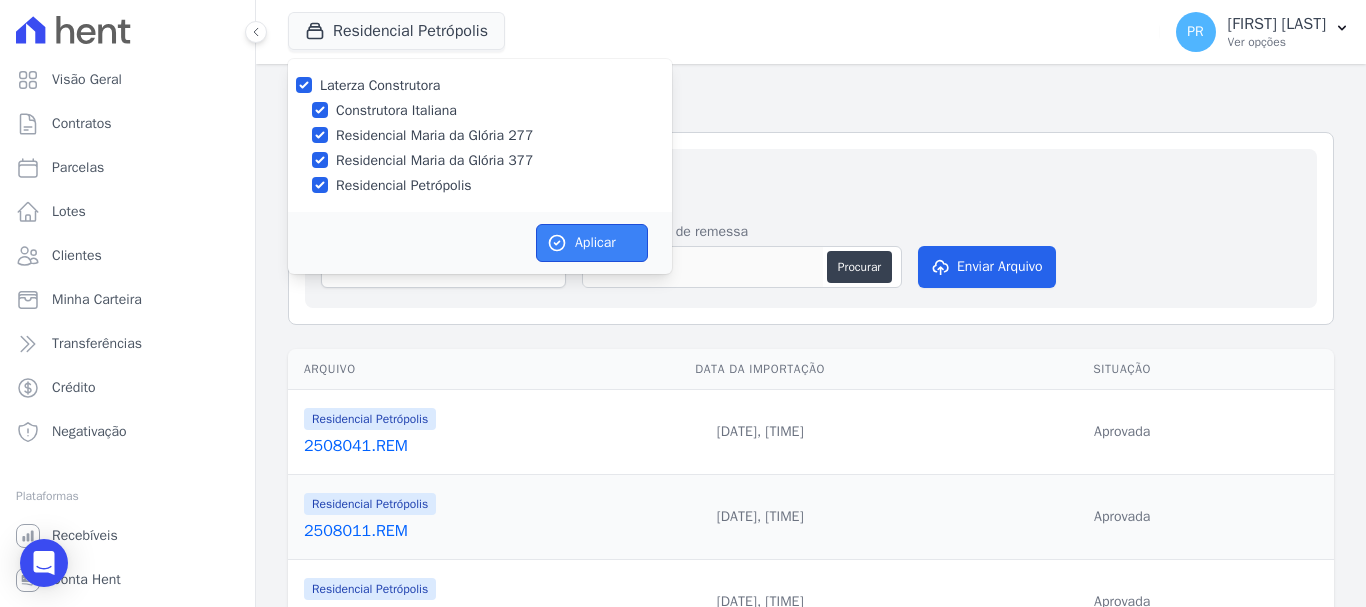 click on "Aplicar" at bounding box center [592, 243] 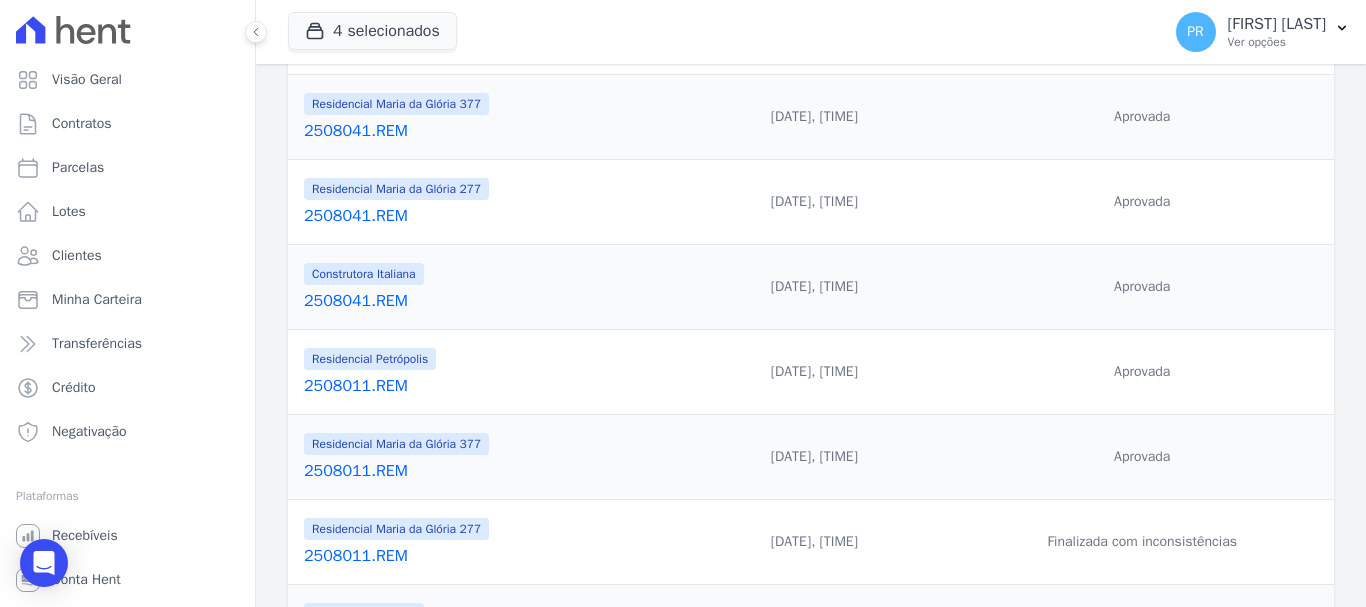 scroll, scrollTop: 0, scrollLeft: 0, axis: both 